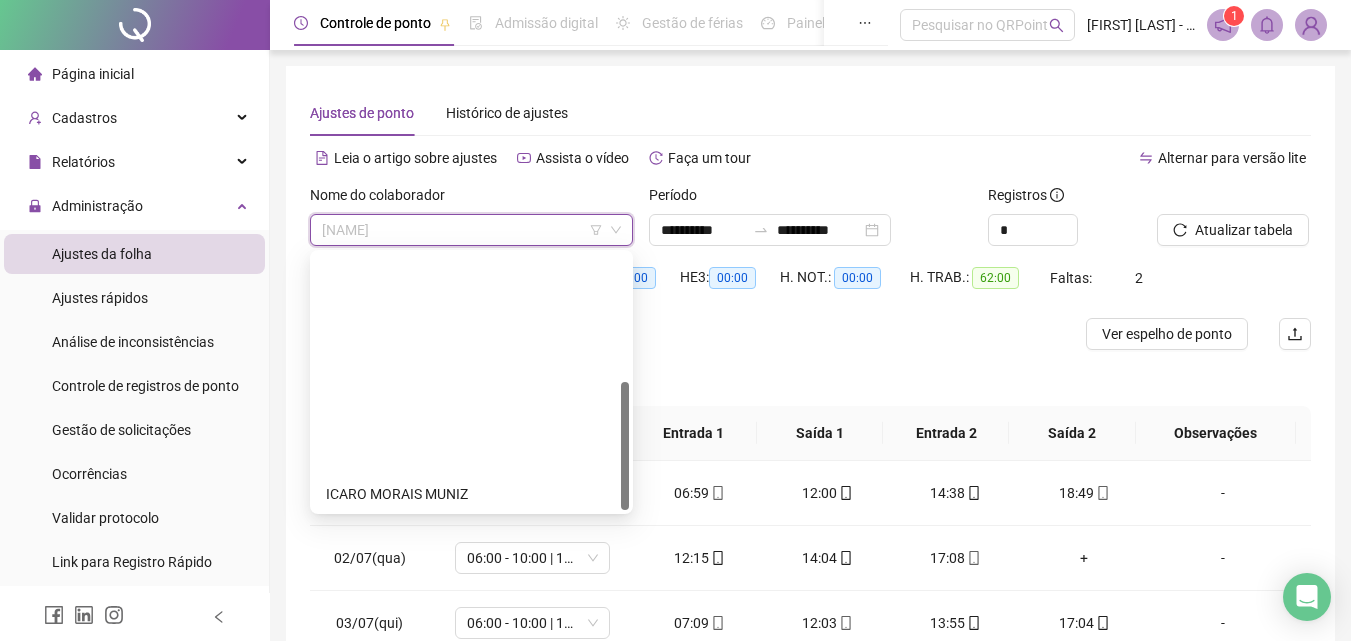 click on "[NAME]" at bounding box center (471, 718) 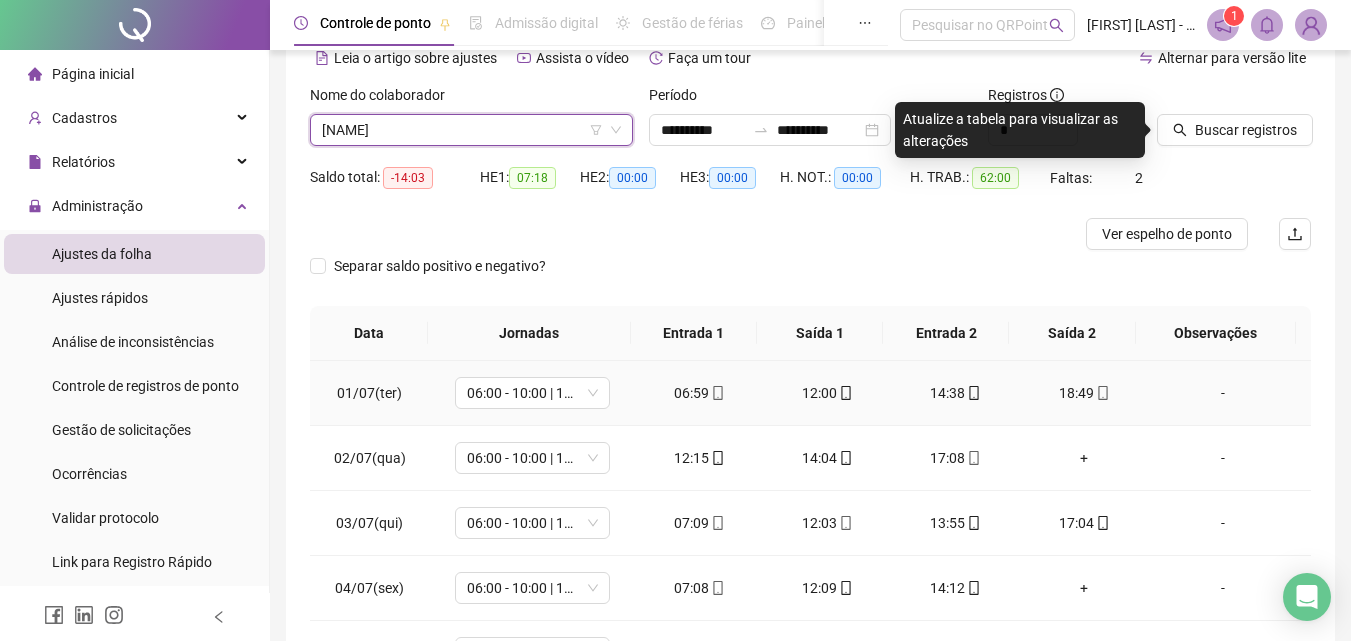 scroll, scrollTop: 100, scrollLeft: 0, axis: vertical 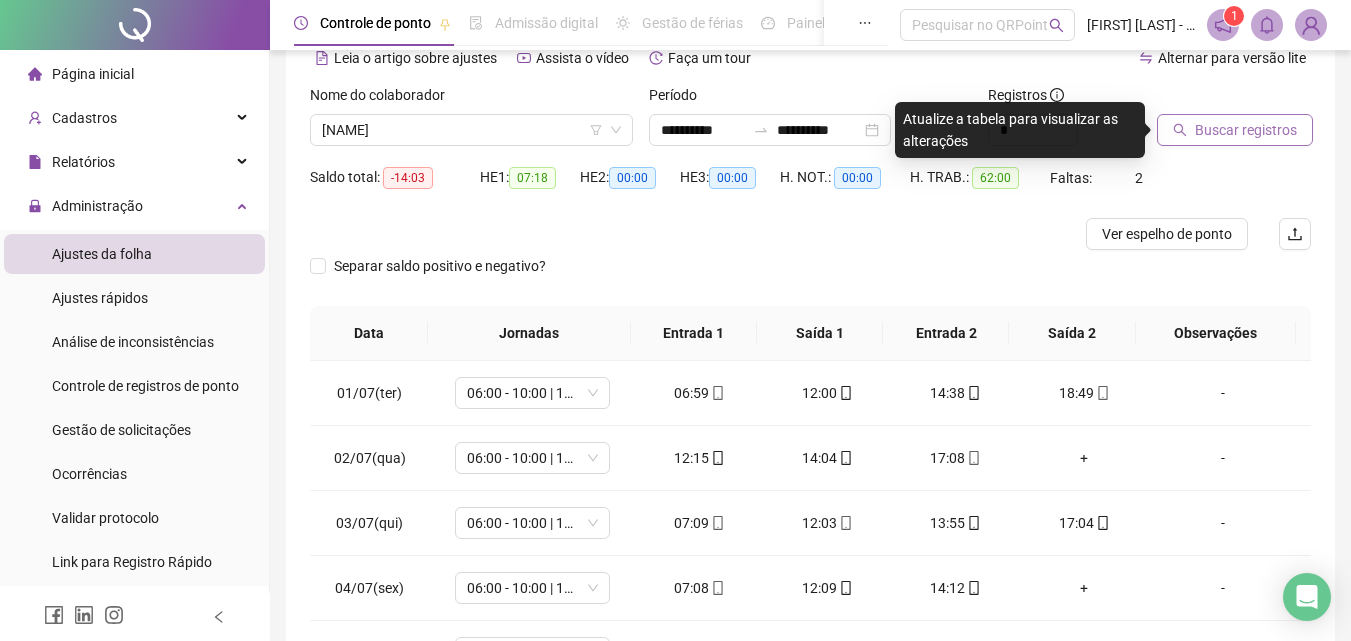 click on "Buscar registros" at bounding box center [1235, 130] 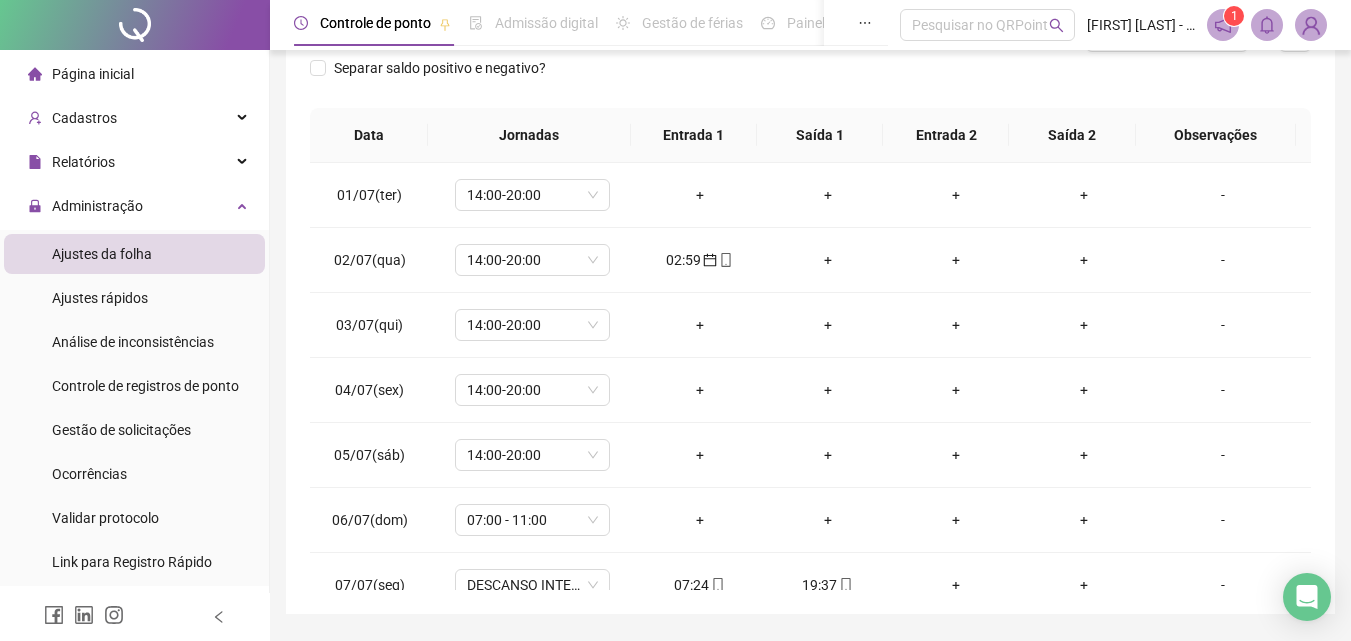 scroll, scrollTop: 300, scrollLeft: 0, axis: vertical 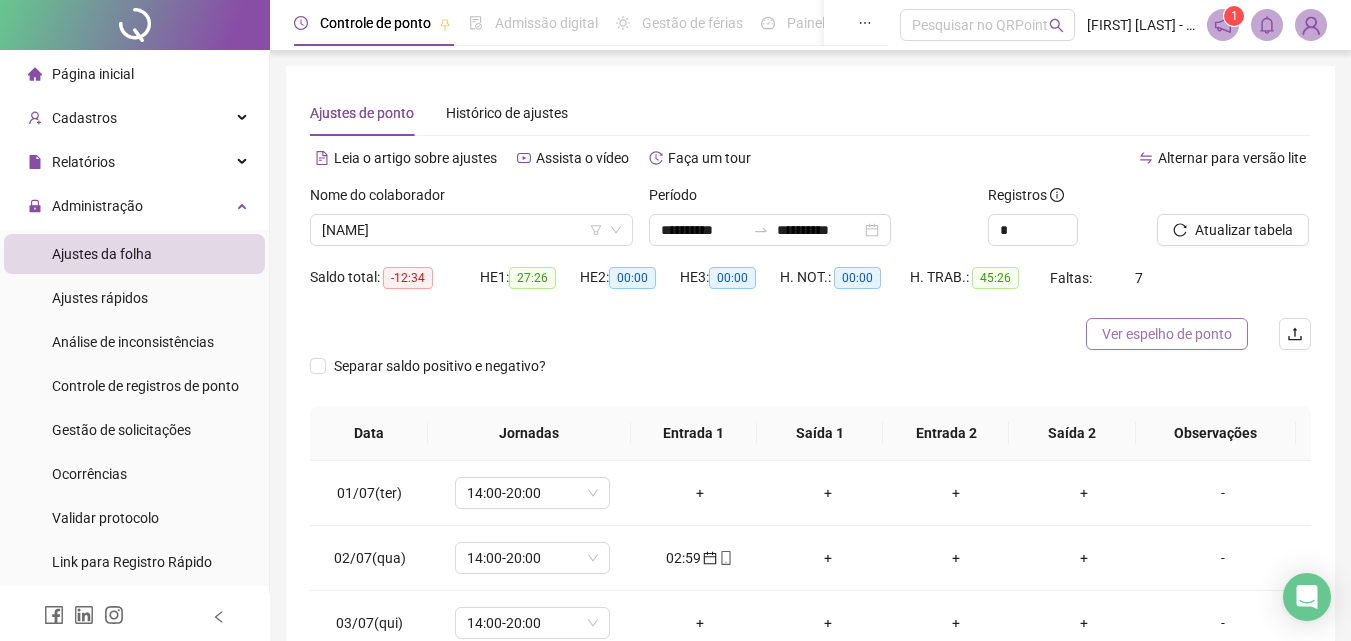 click on "Ver espelho de ponto" at bounding box center [1167, 334] 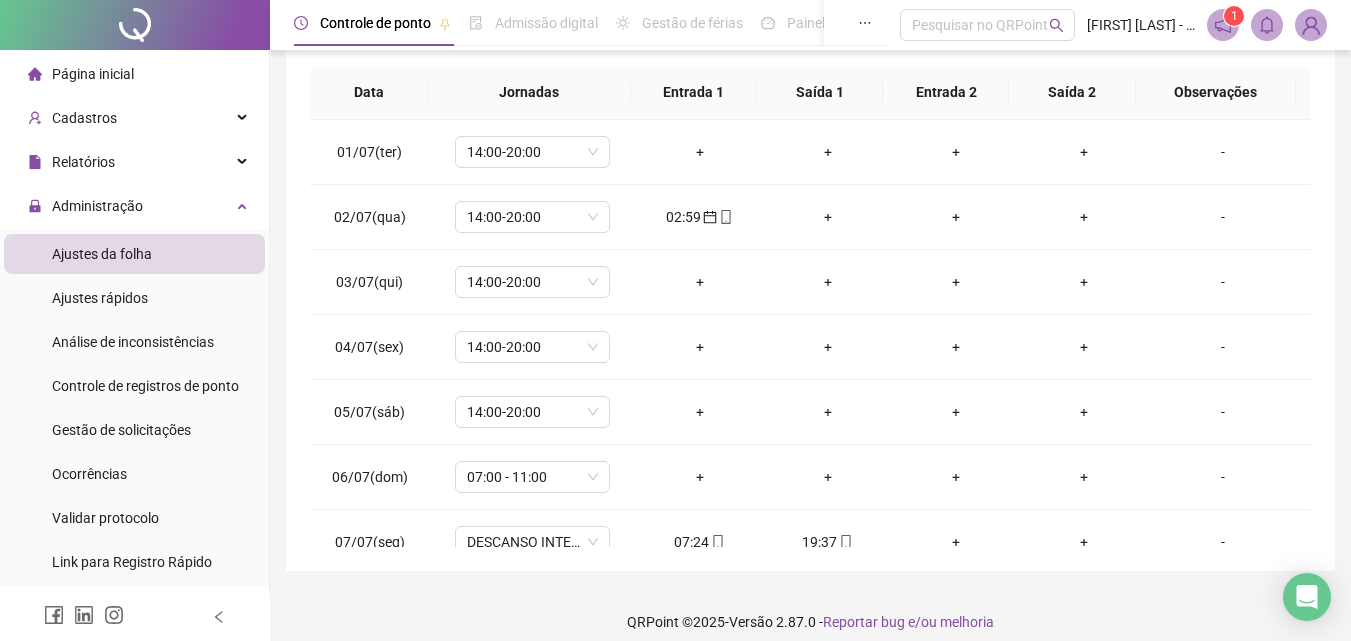 scroll, scrollTop: 357, scrollLeft: 0, axis: vertical 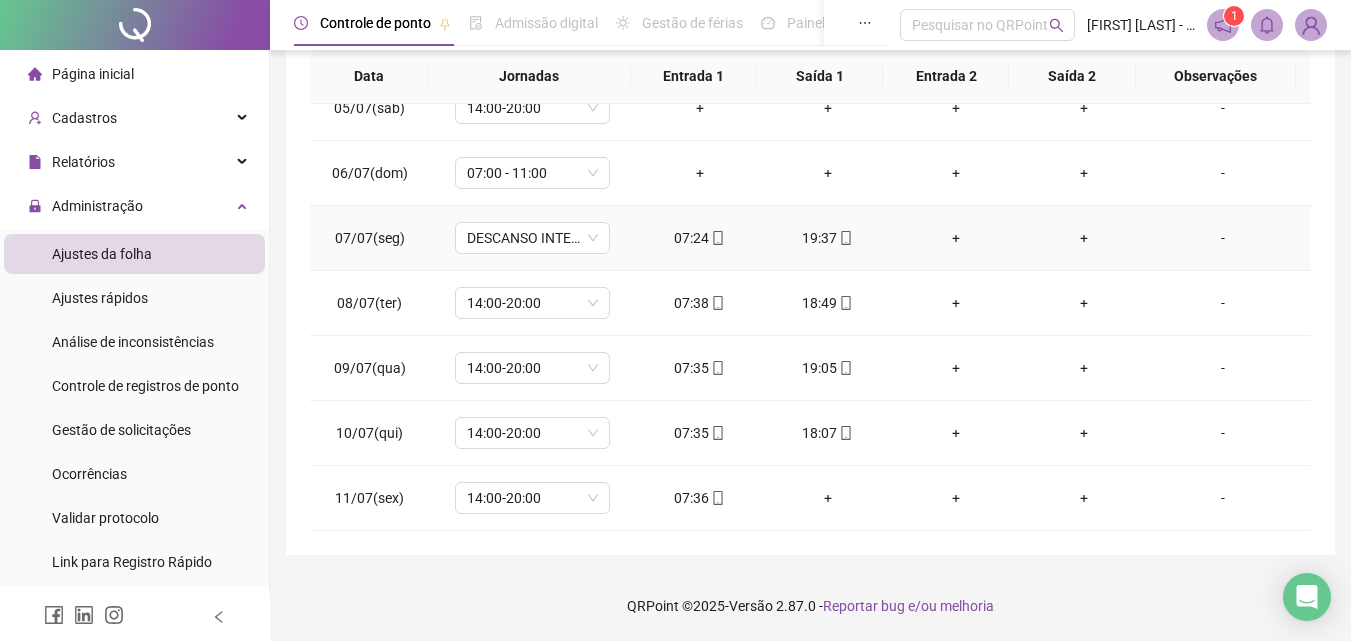 click on "07:24" at bounding box center (700, 238) 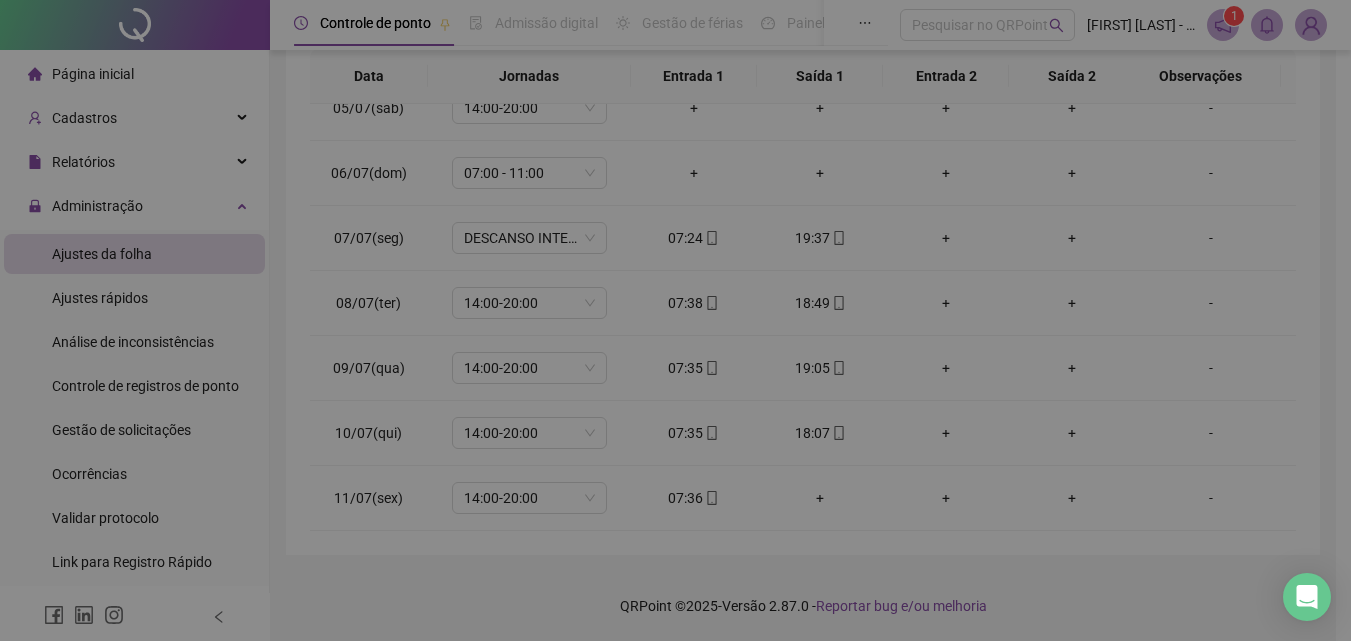 type on "**********" 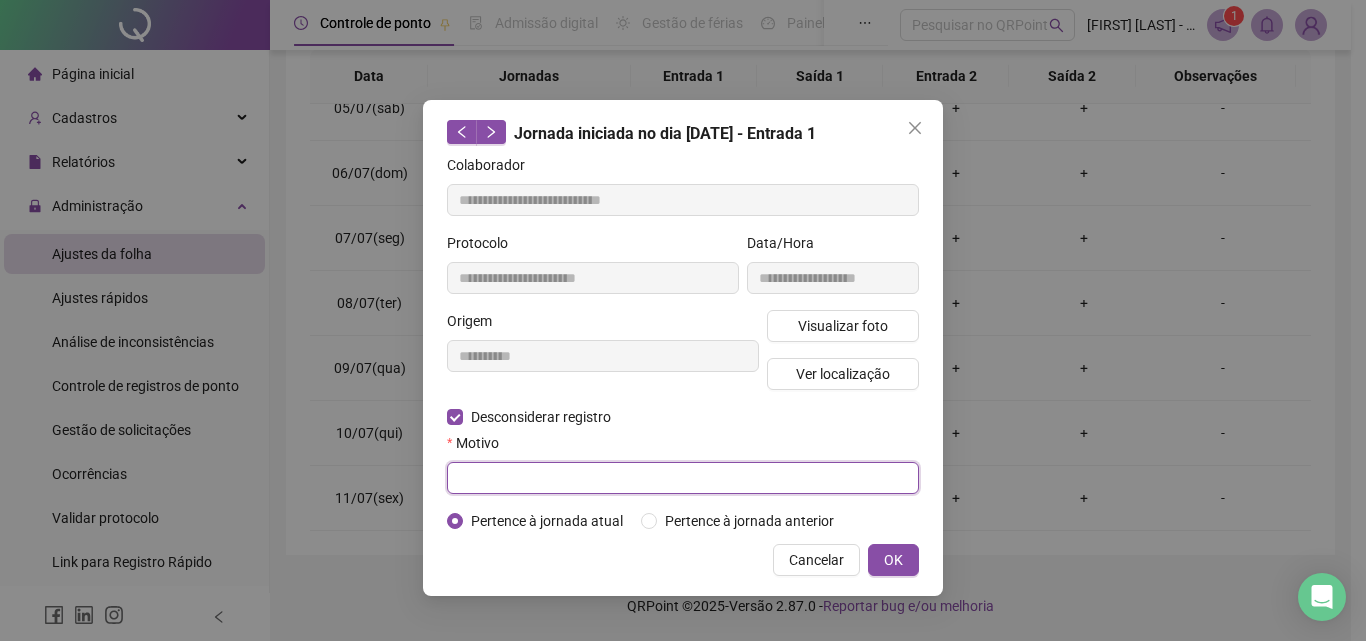 click at bounding box center (683, 478) 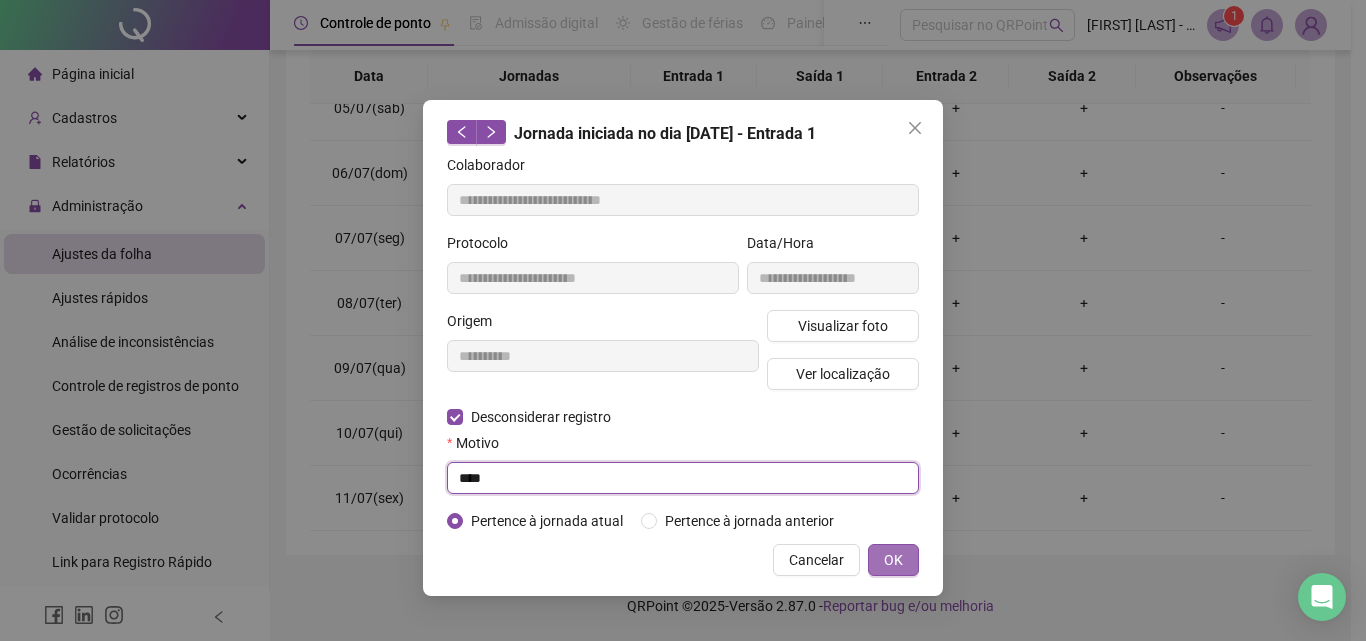 type on "****" 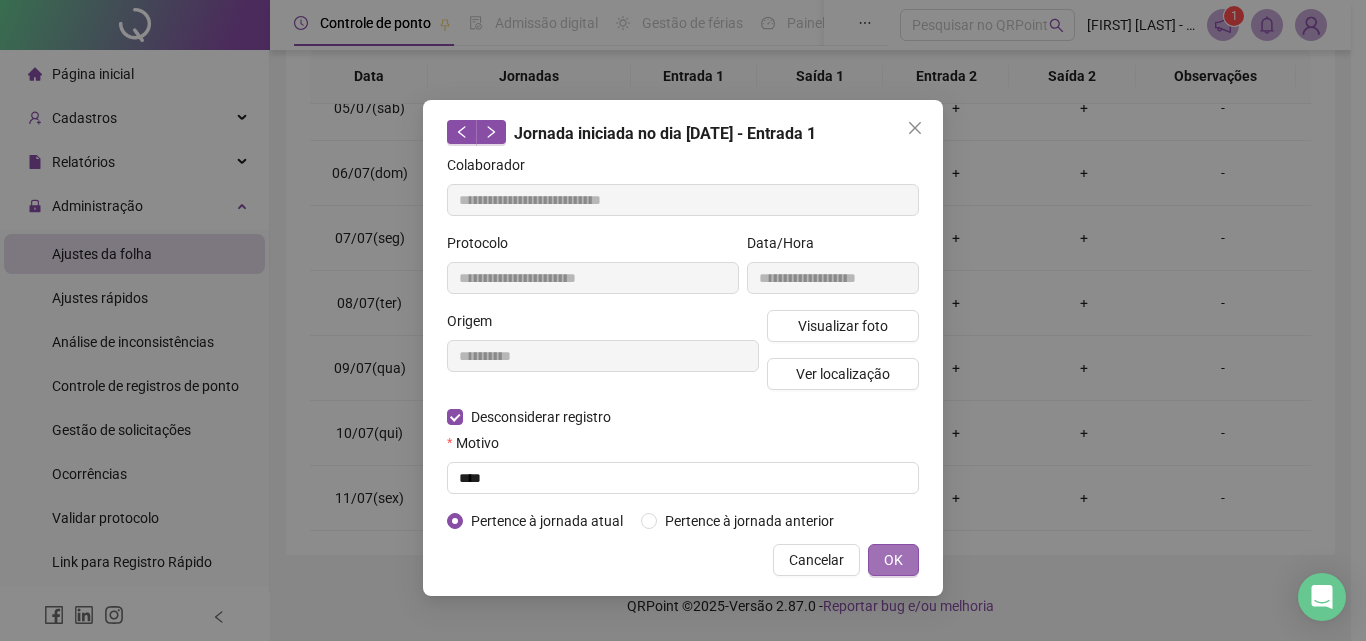 click on "OK" at bounding box center (893, 560) 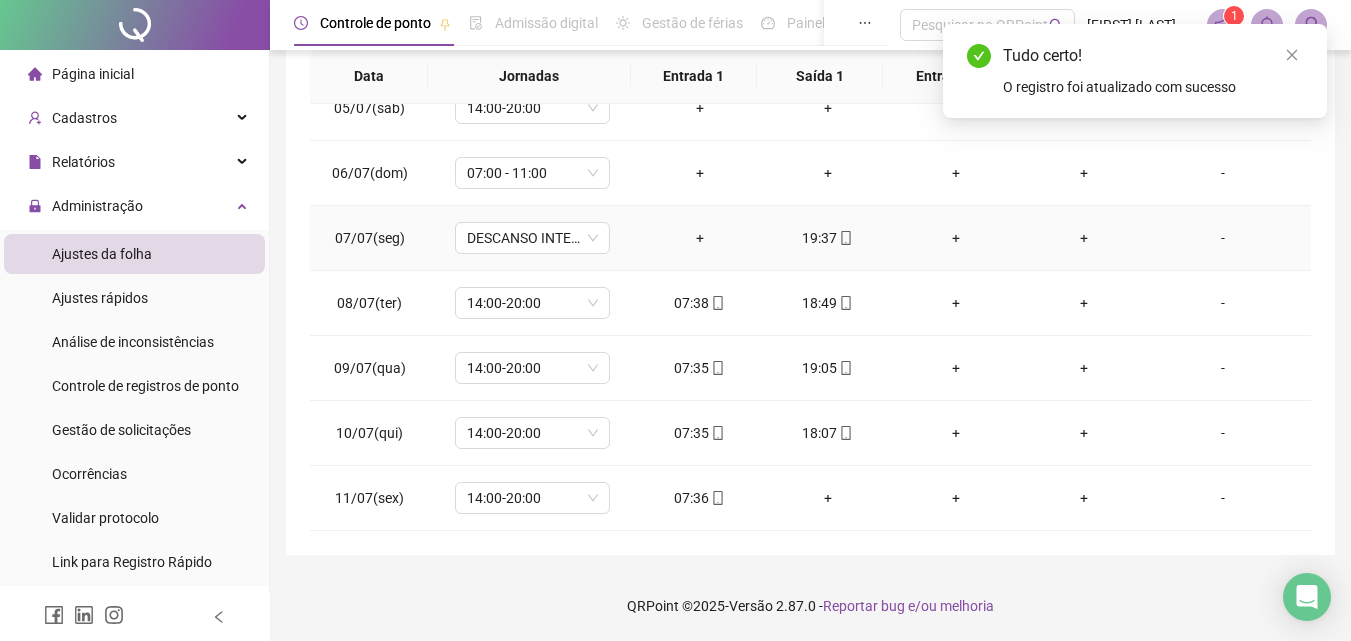 click on "19:37" at bounding box center (828, 238) 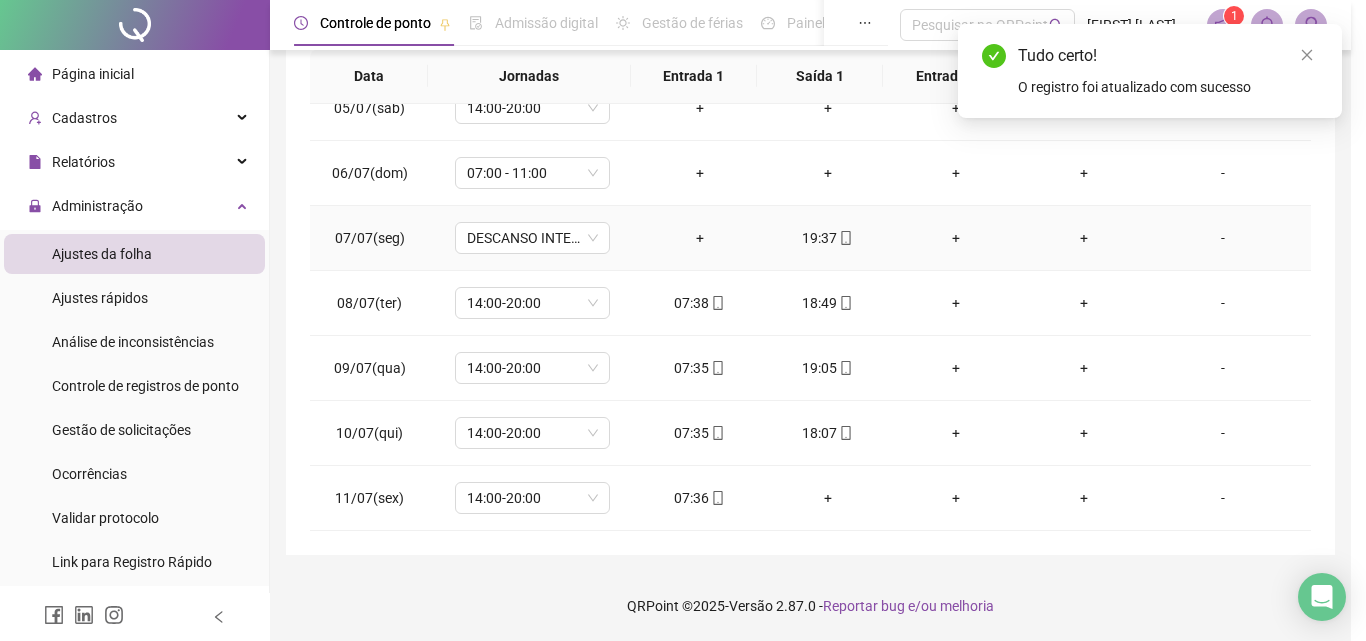type on "**********" 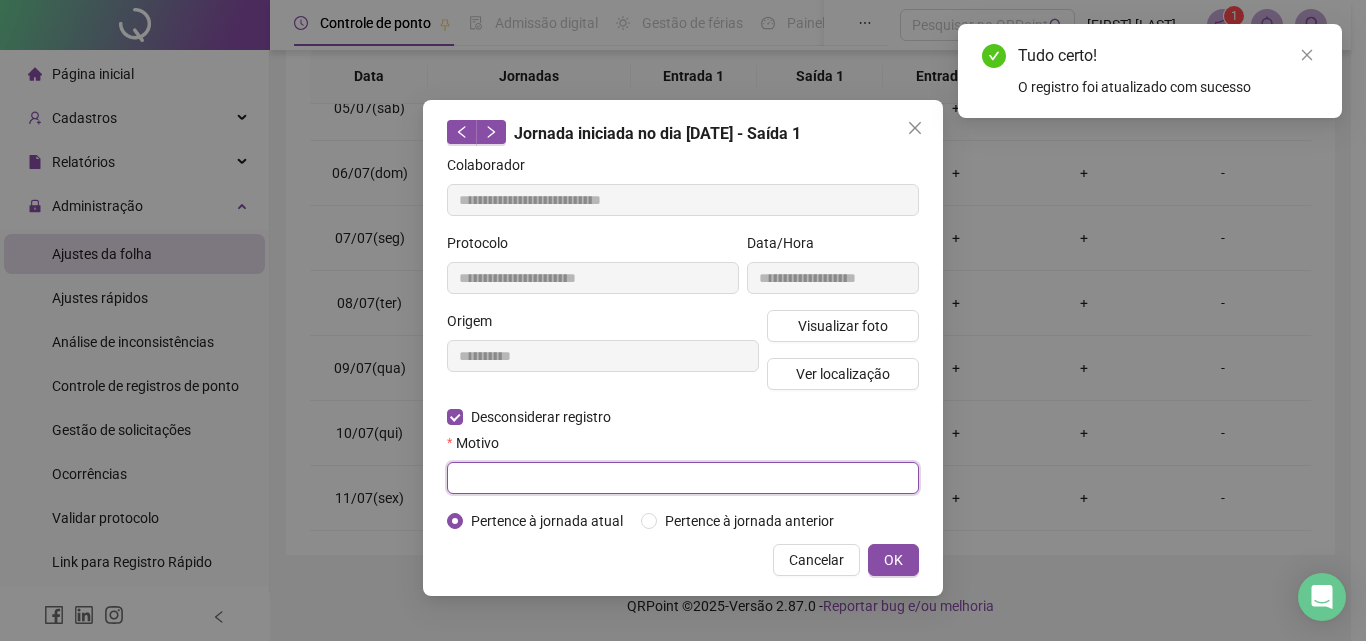 click at bounding box center [683, 478] 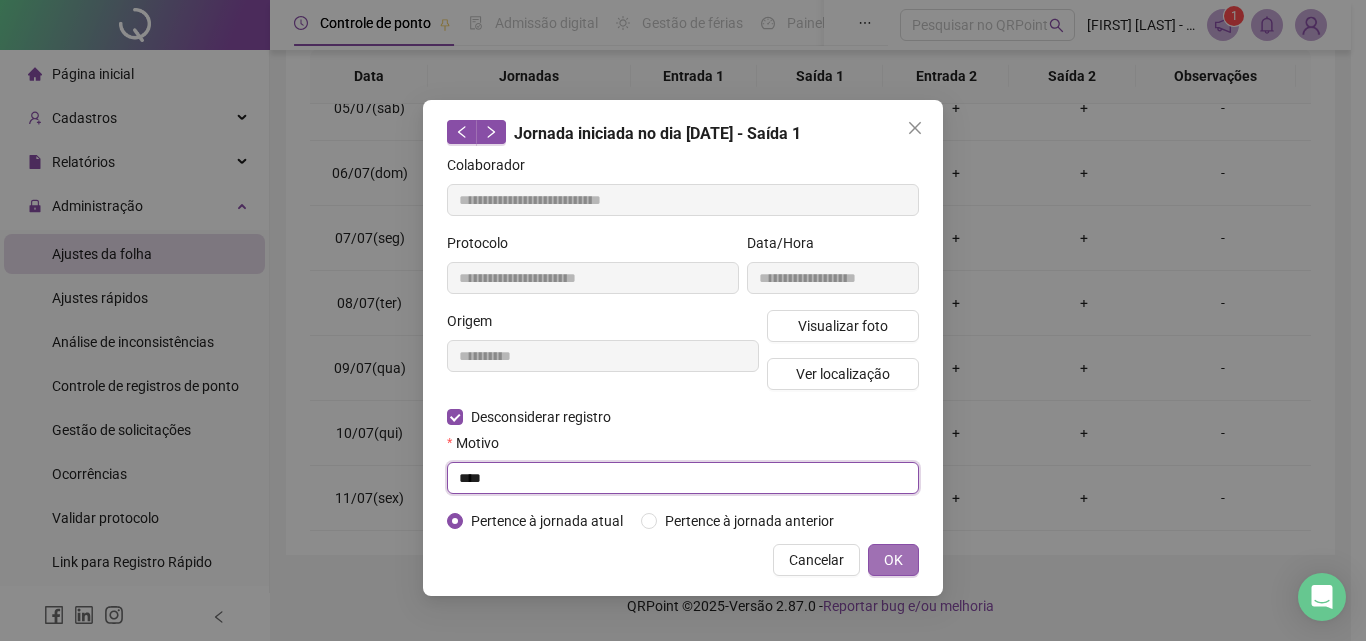 type on "****" 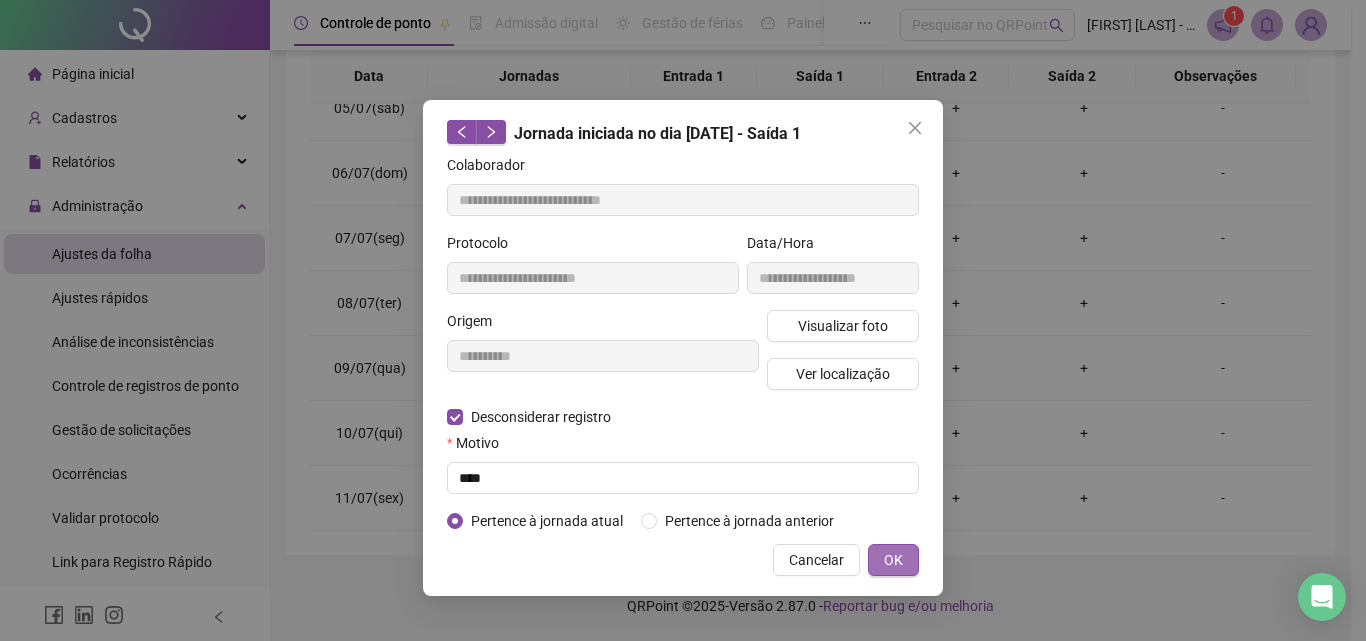 click on "OK" at bounding box center [893, 560] 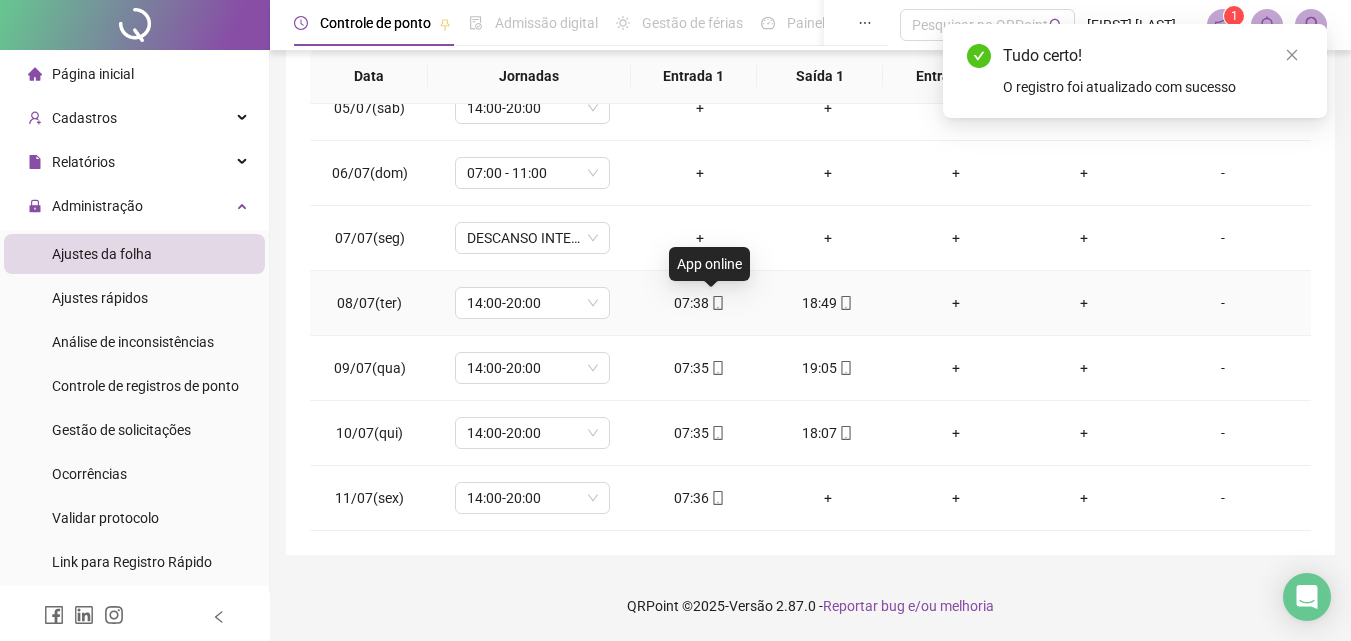 click 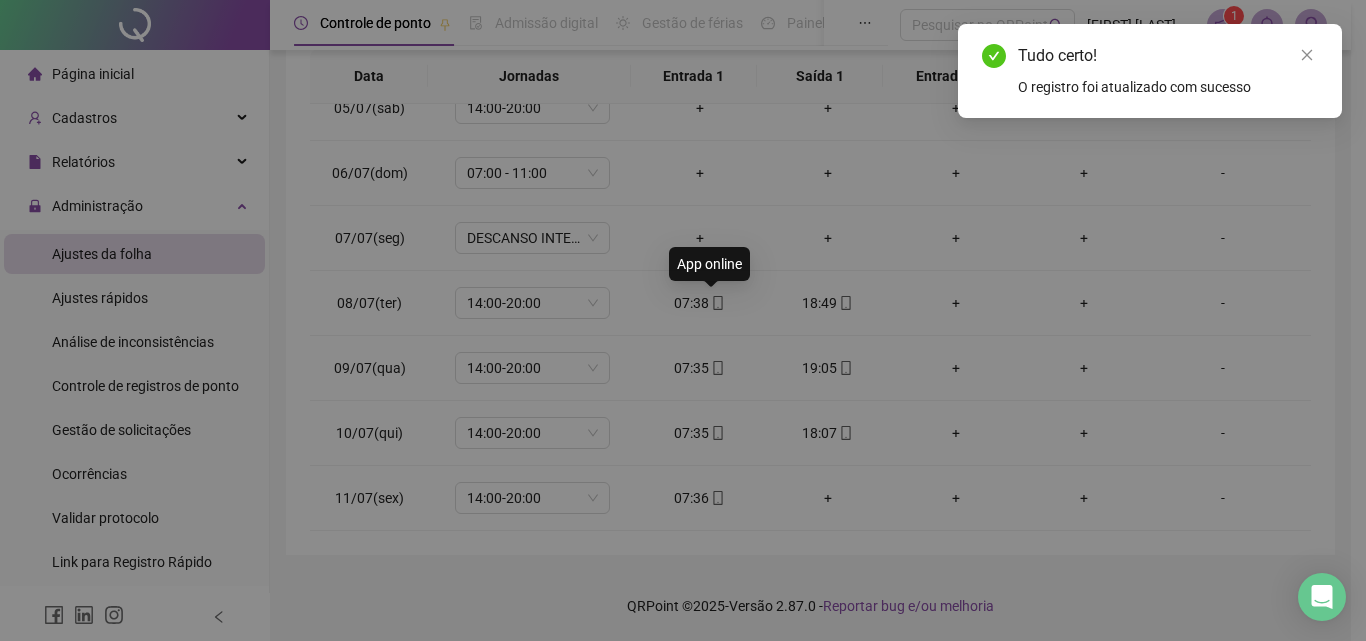 type on "**********" 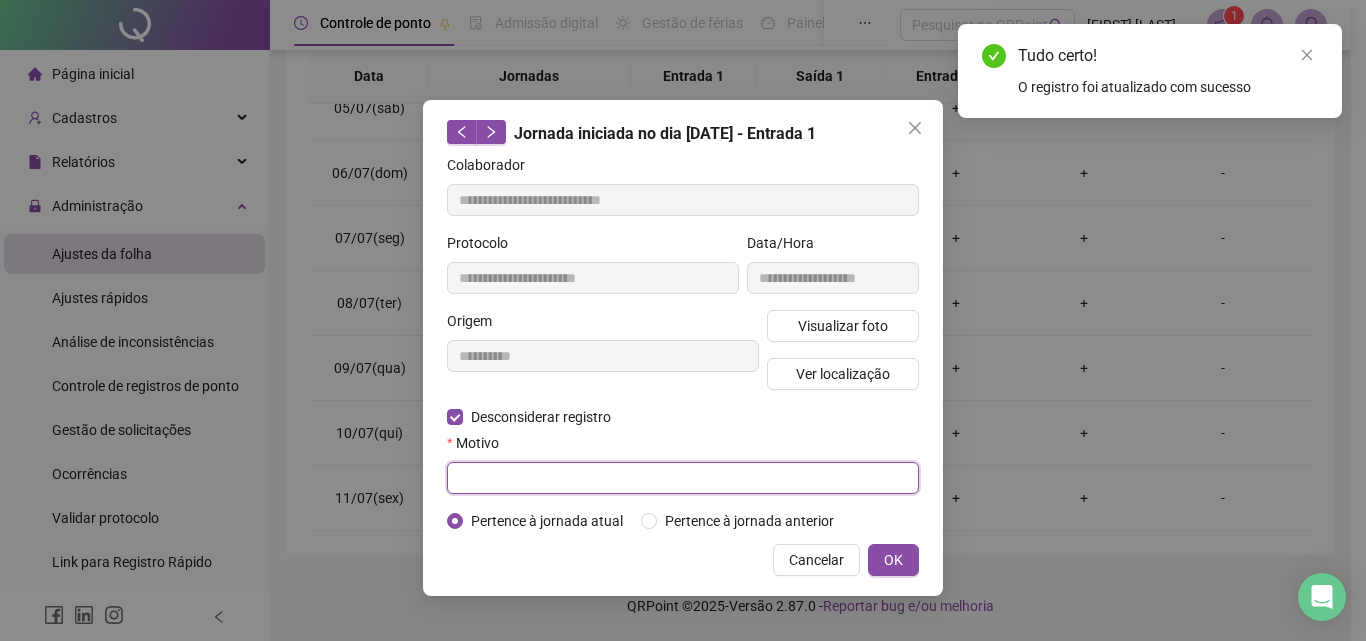 click at bounding box center [683, 478] 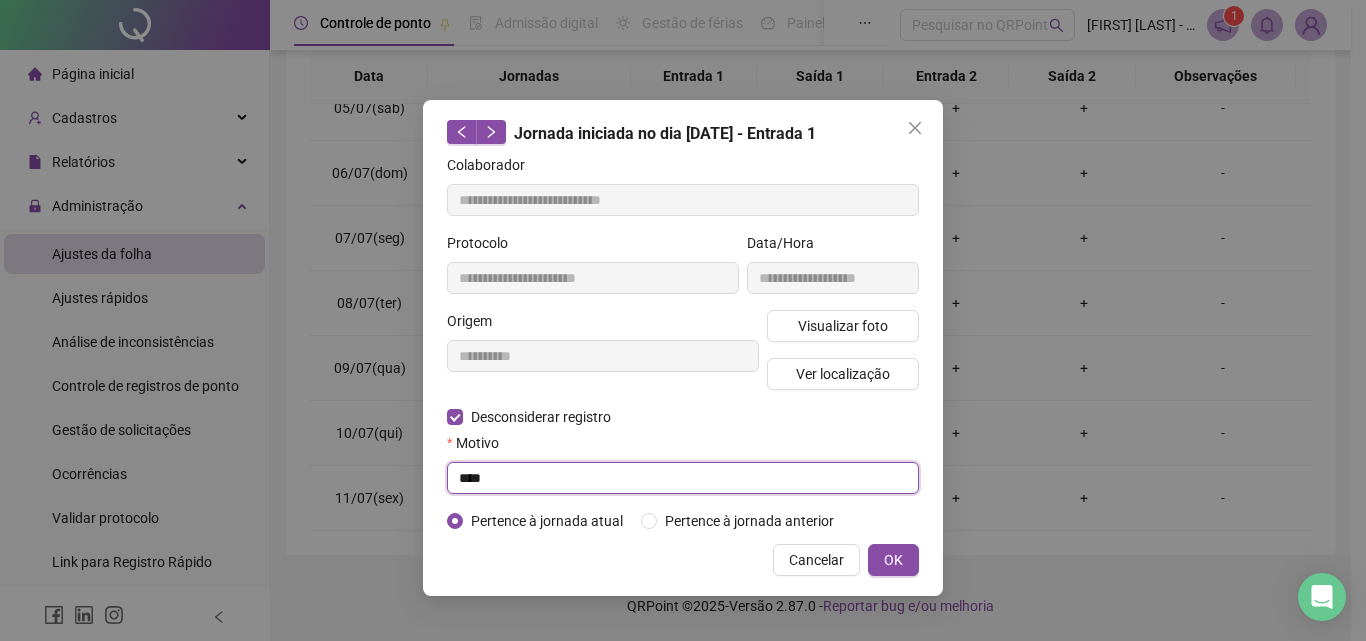 drag, startPoint x: 526, startPoint y: 475, endPoint x: 450, endPoint y: 478, distance: 76.05919 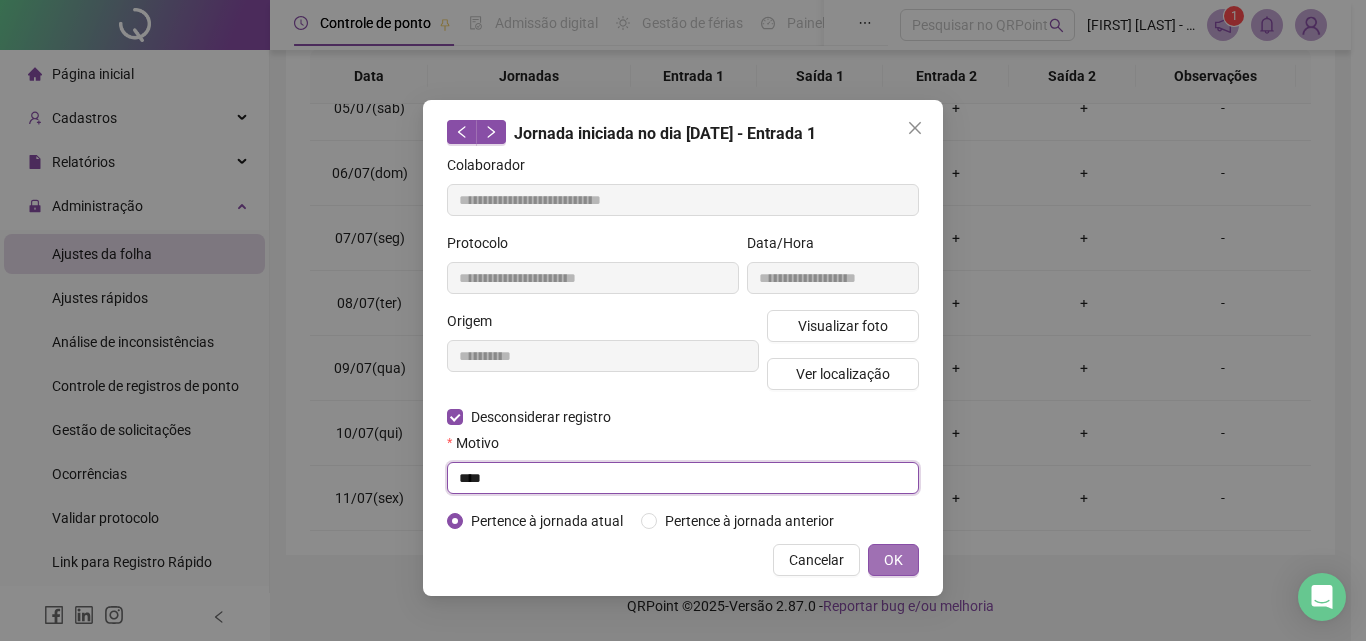 type on "****" 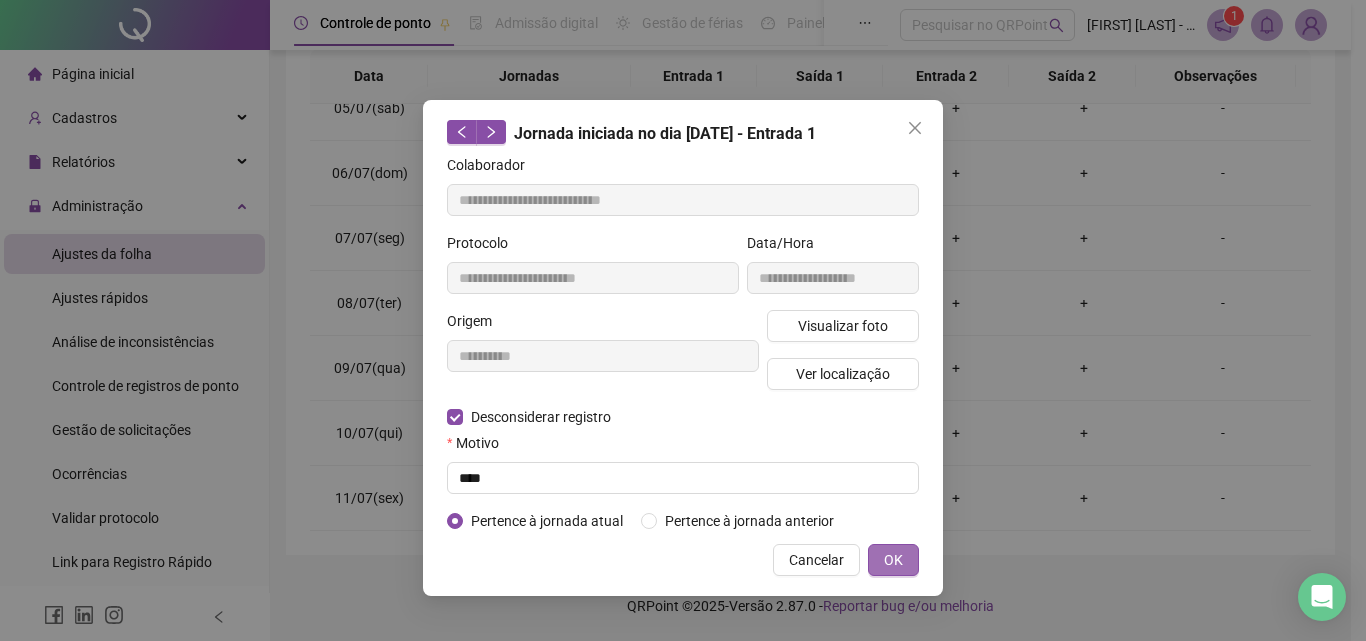 click on "OK" at bounding box center [893, 560] 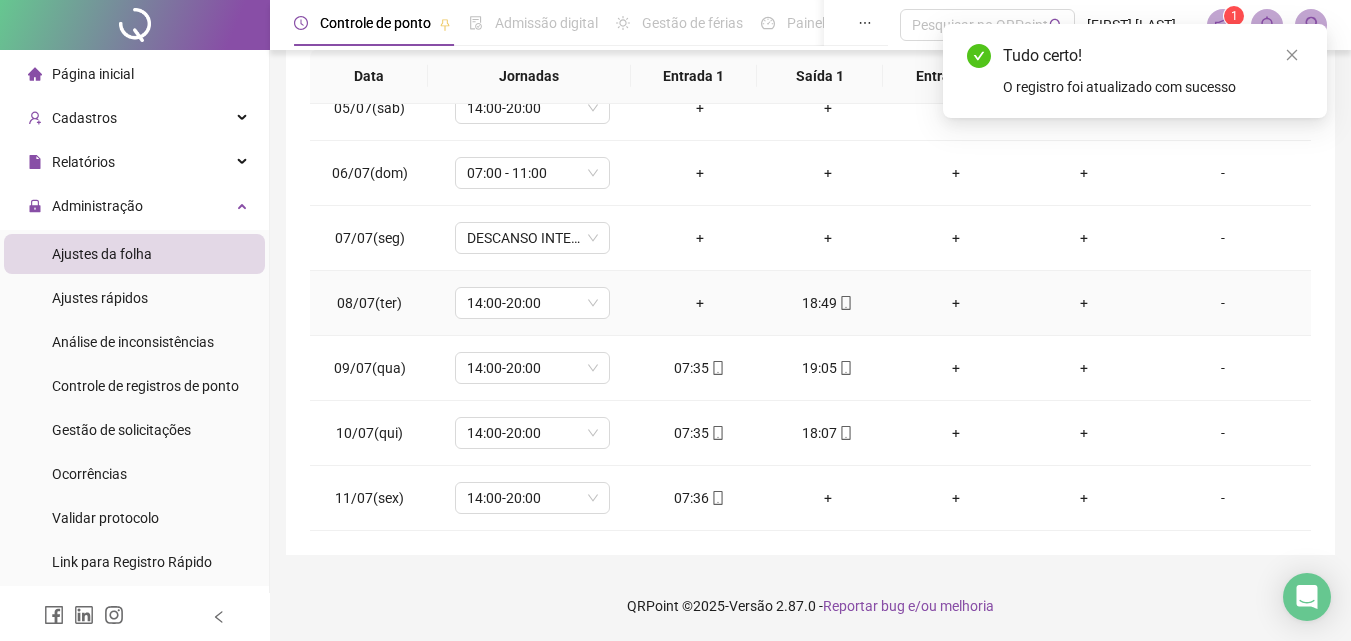 click on "18:49" at bounding box center (828, 303) 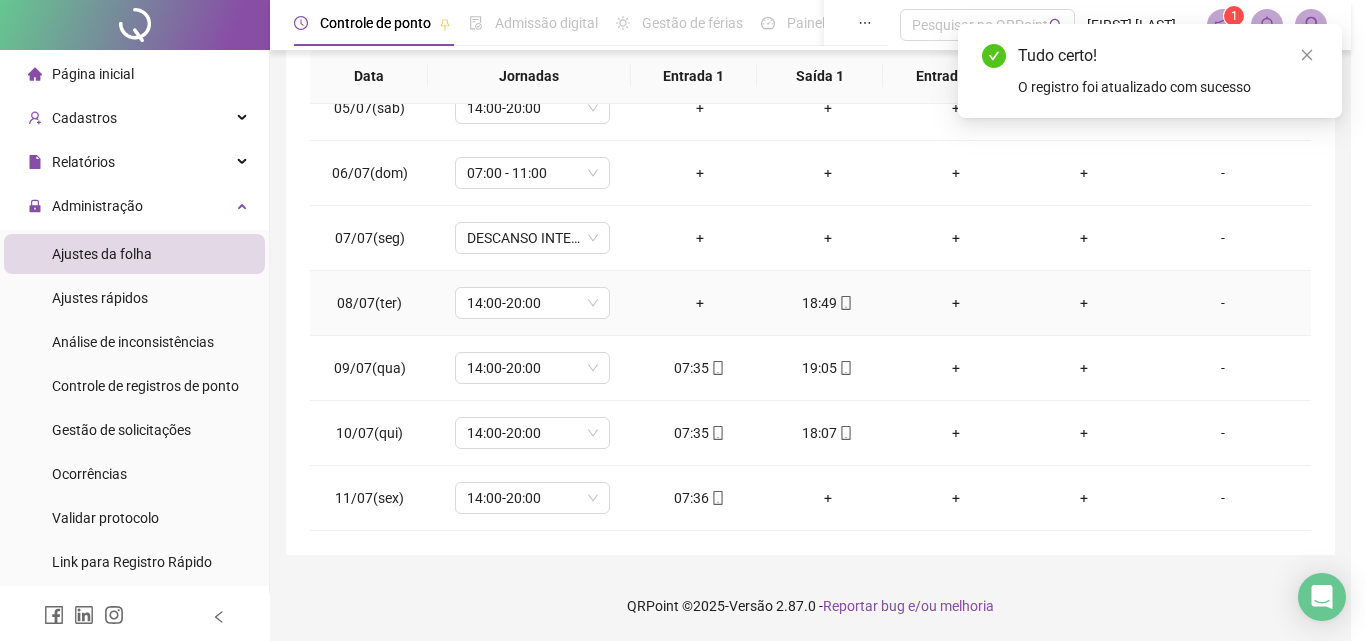 type on "**********" 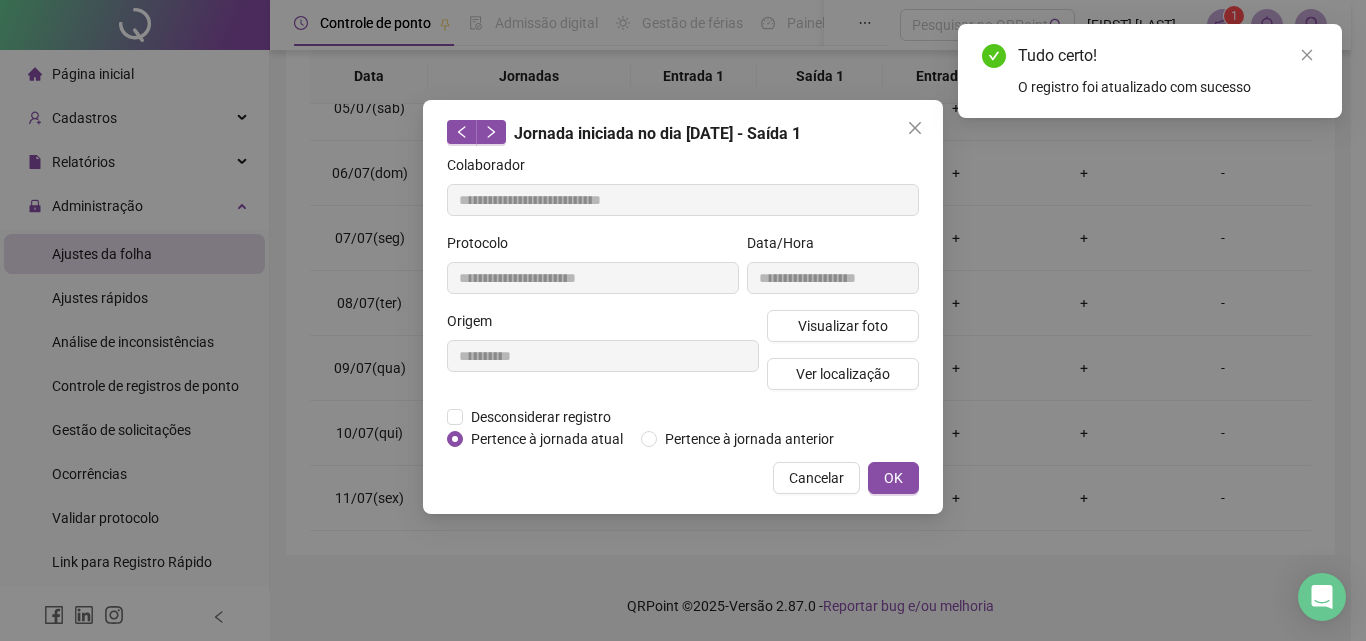 click on "**********" at bounding box center [683, 307] 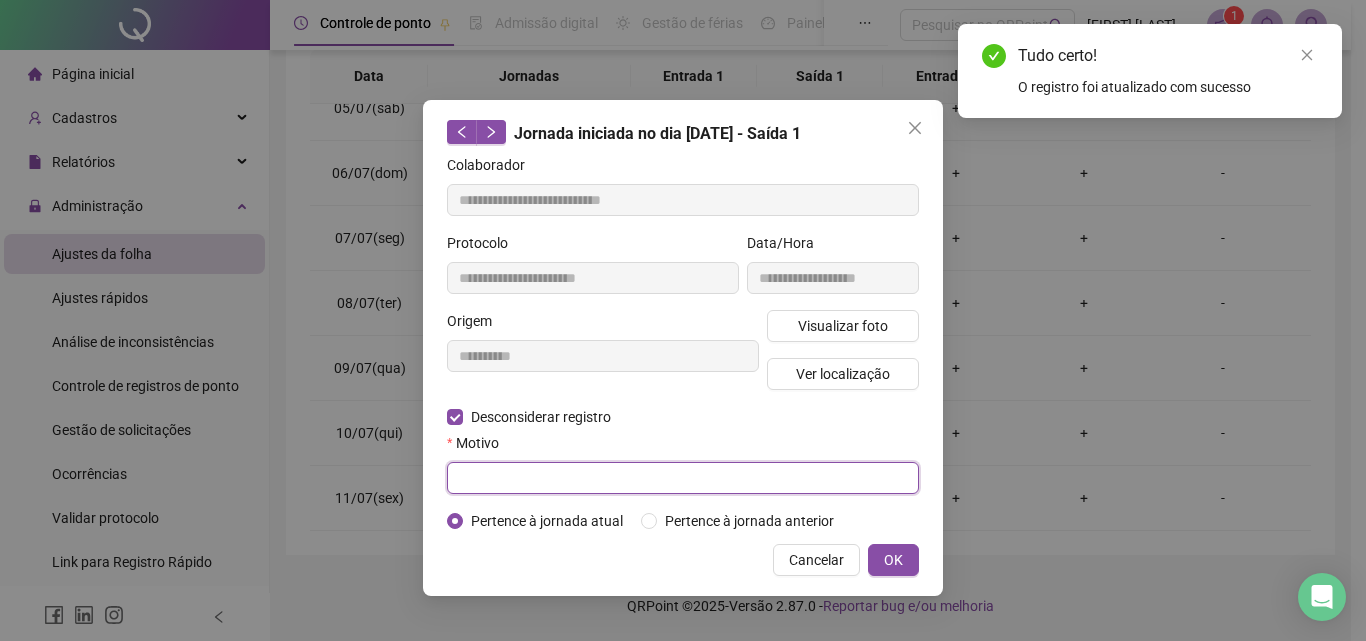 click at bounding box center (683, 478) 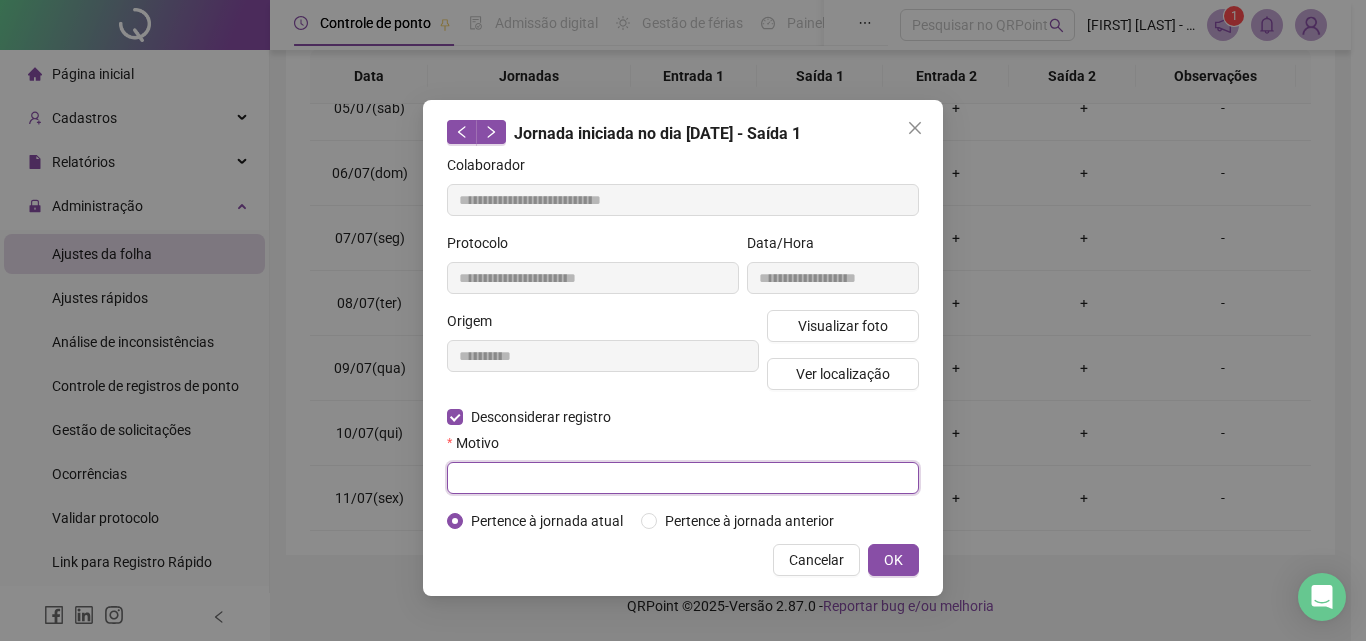 paste on "****" 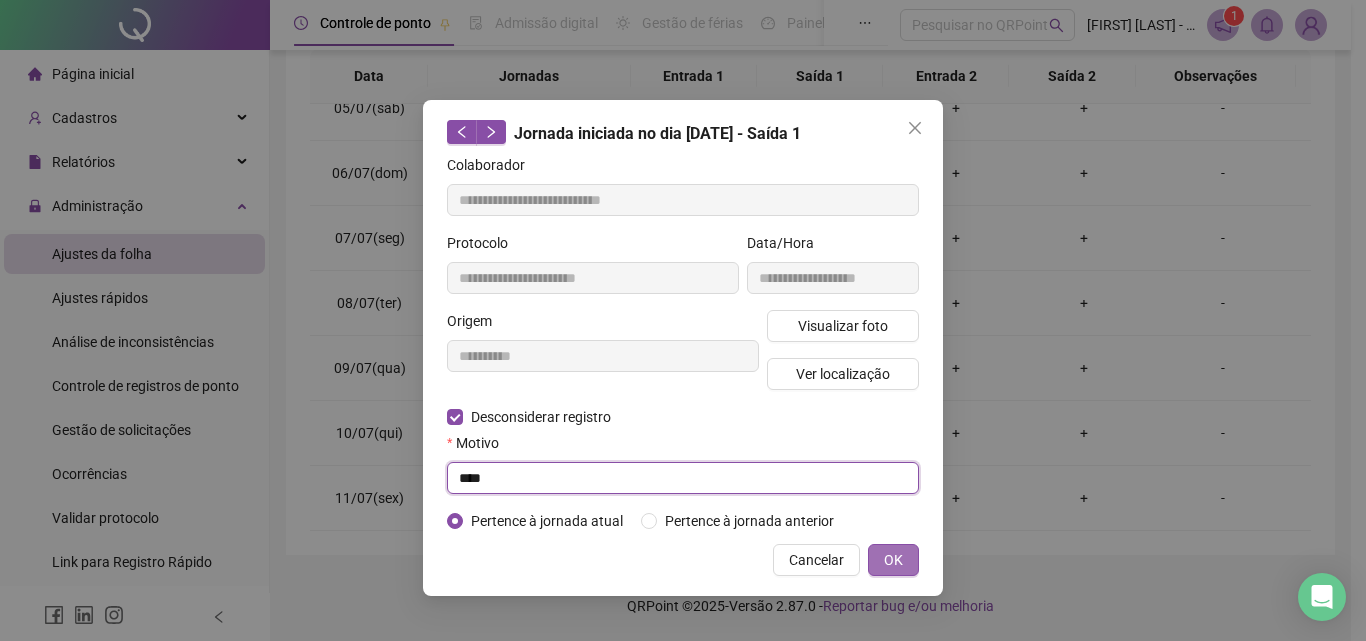 type on "****" 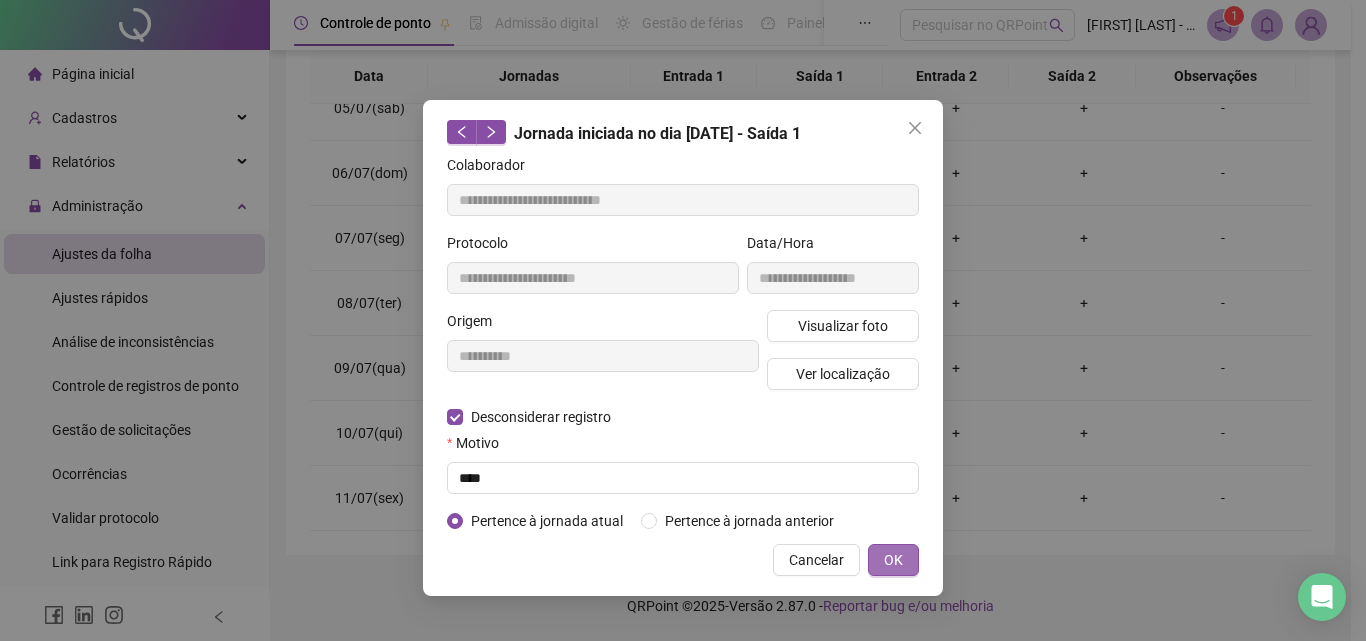 click on "OK" at bounding box center (893, 560) 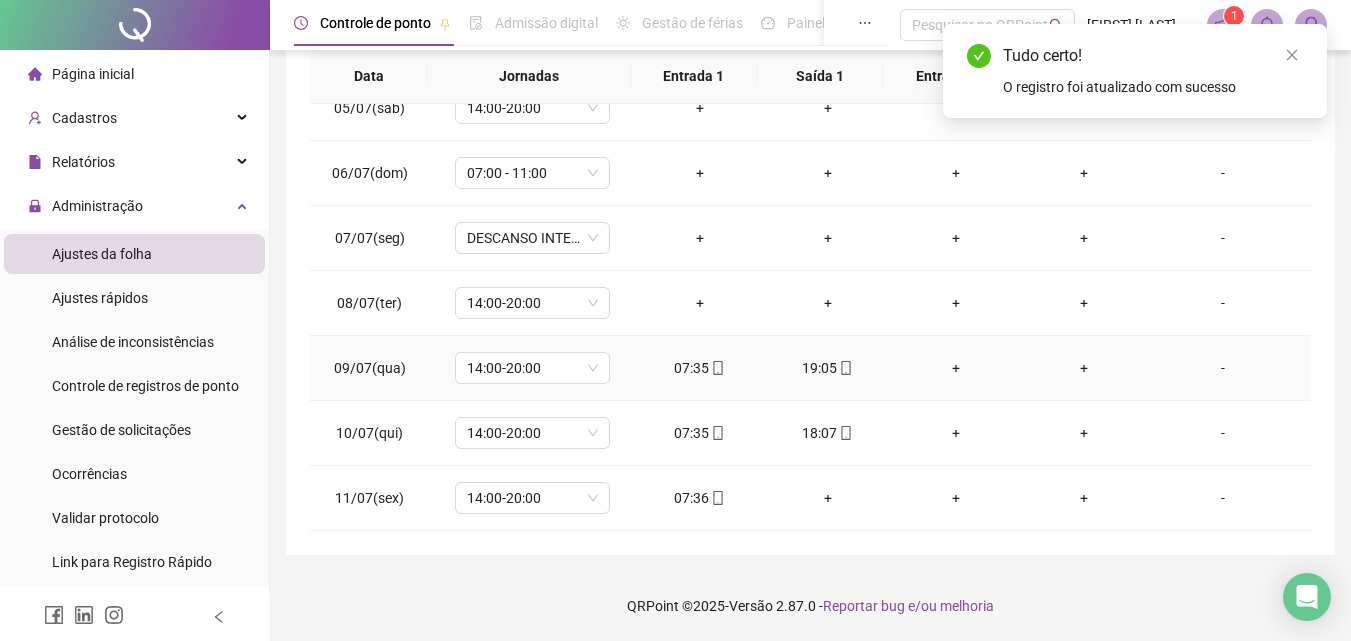 click 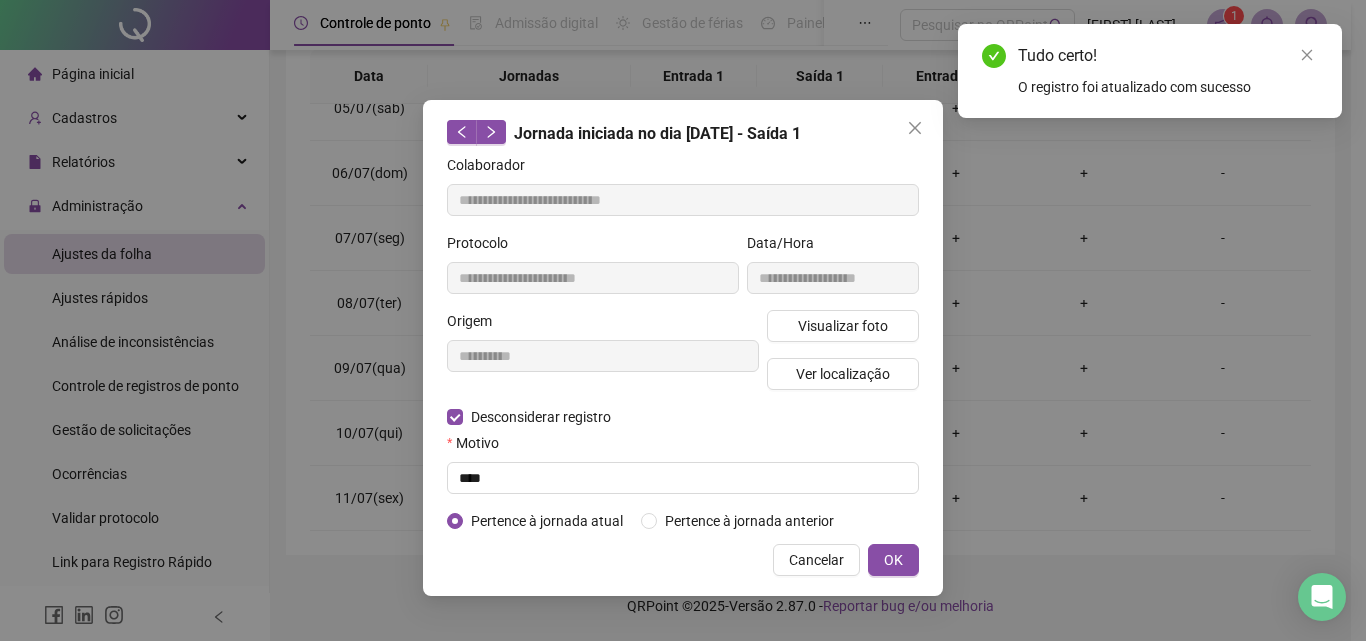 type on "**********" 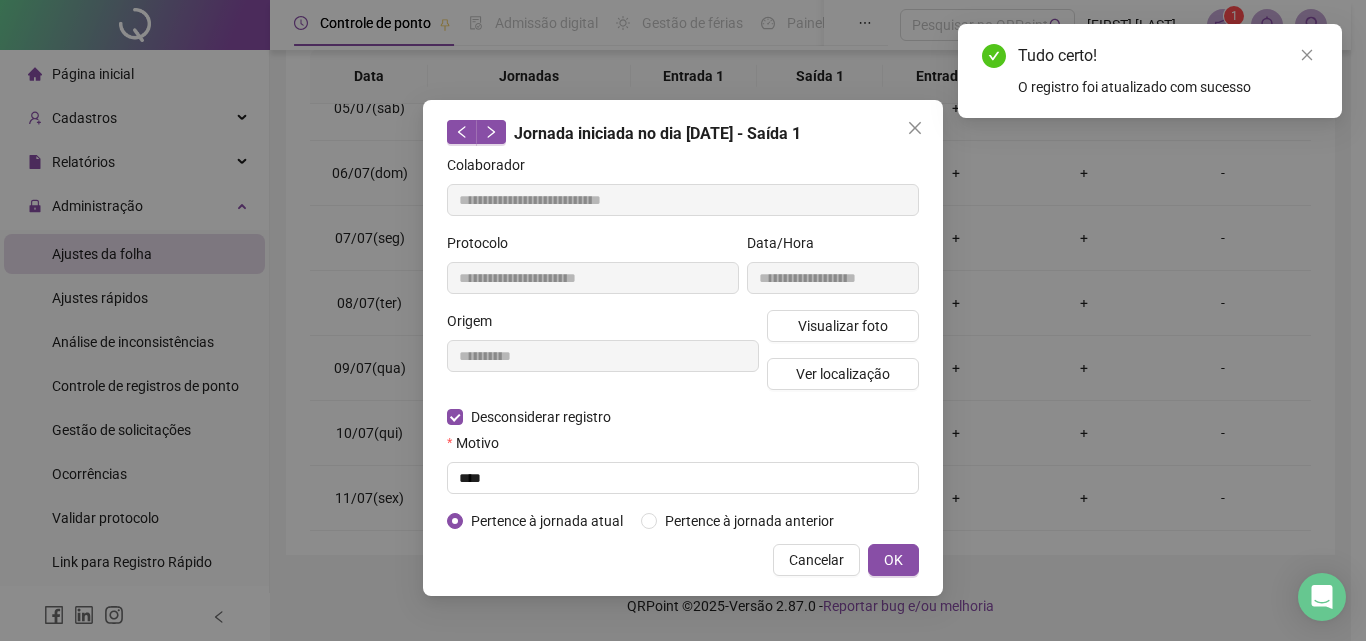 type on "**********" 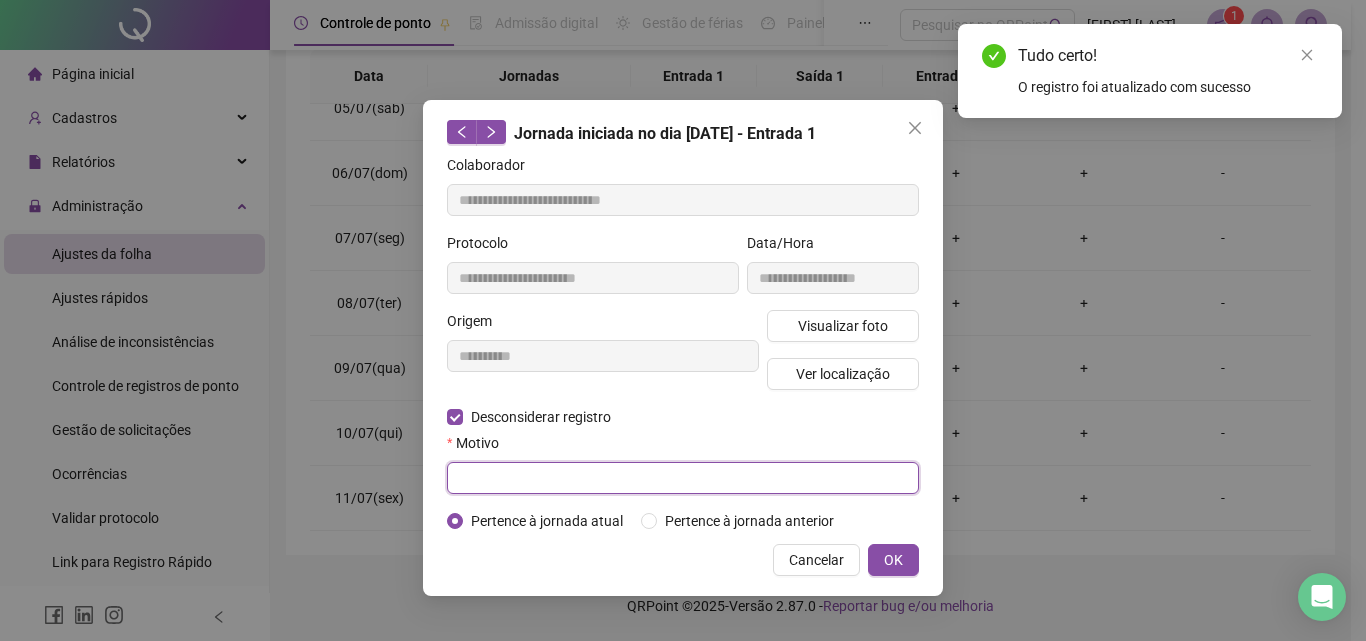 click at bounding box center (683, 478) 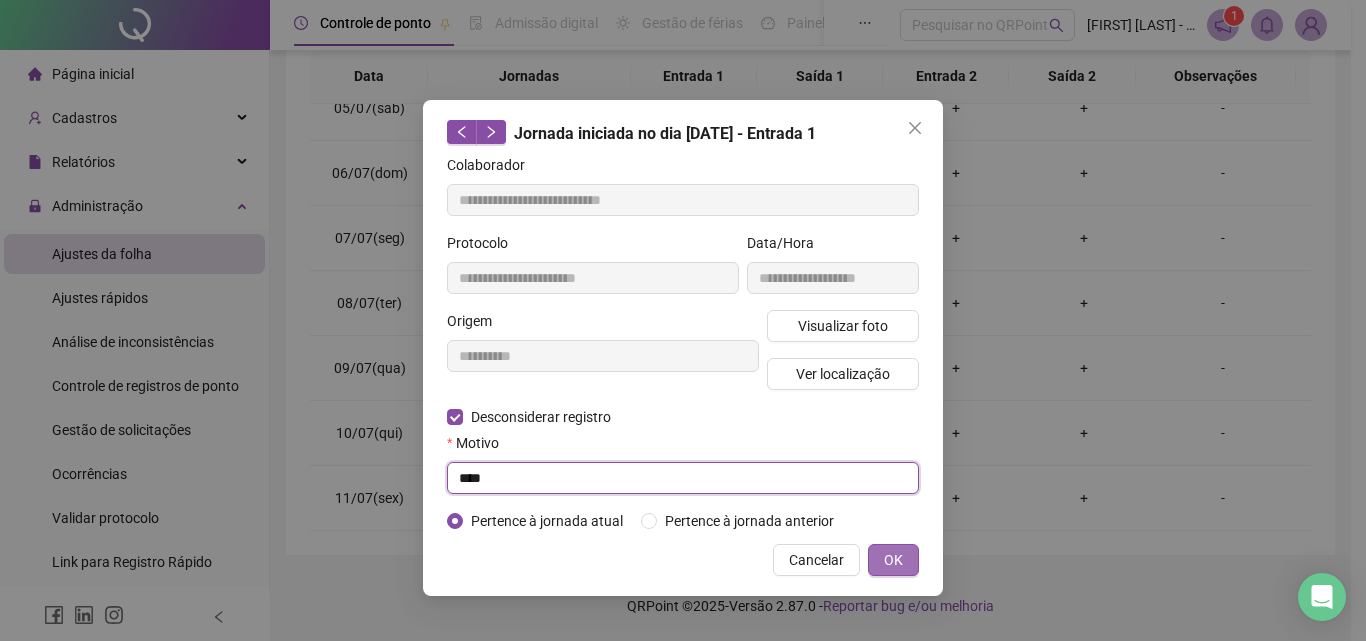 type on "****" 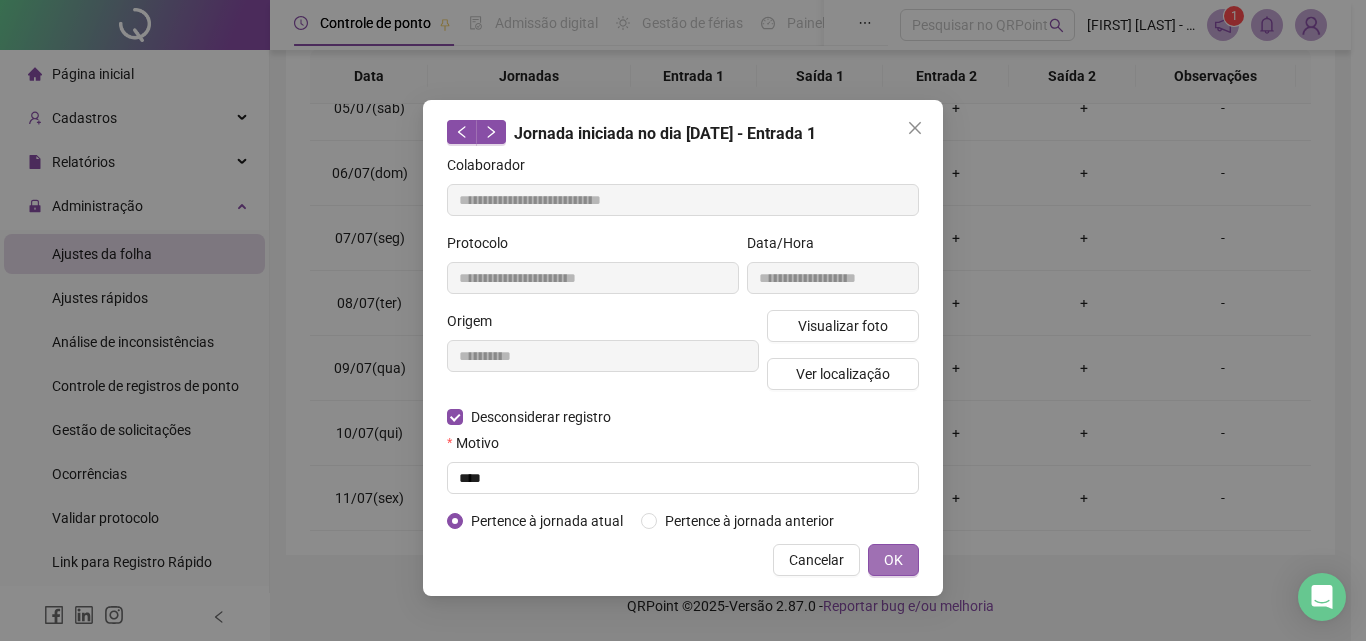 click on "OK" at bounding box center [893, 560] 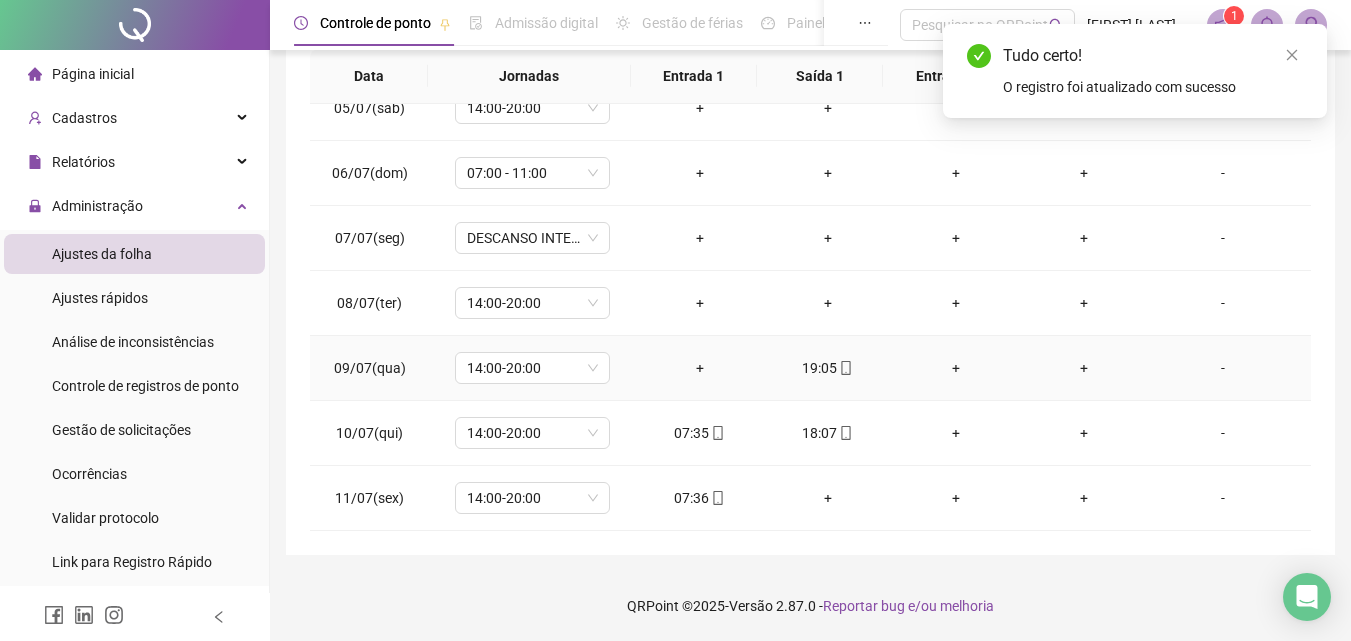 click on "19:05" at bounding box center [828, 368] 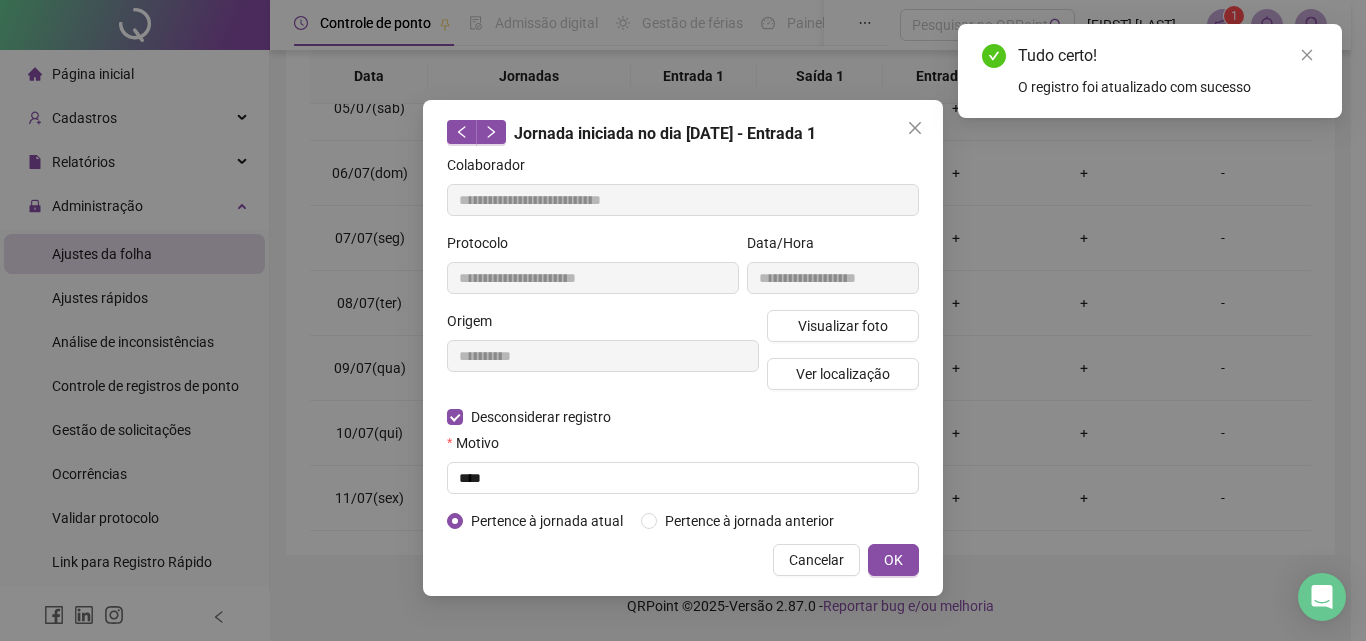 type on "**********" 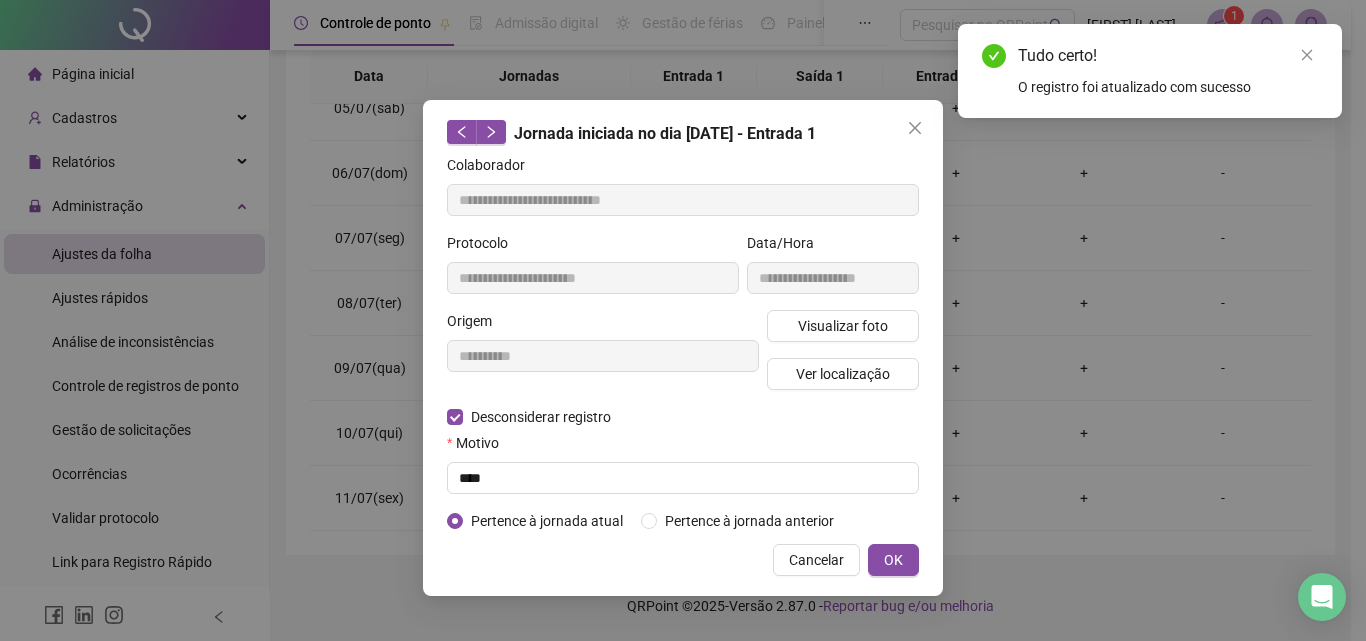 type on "**********" 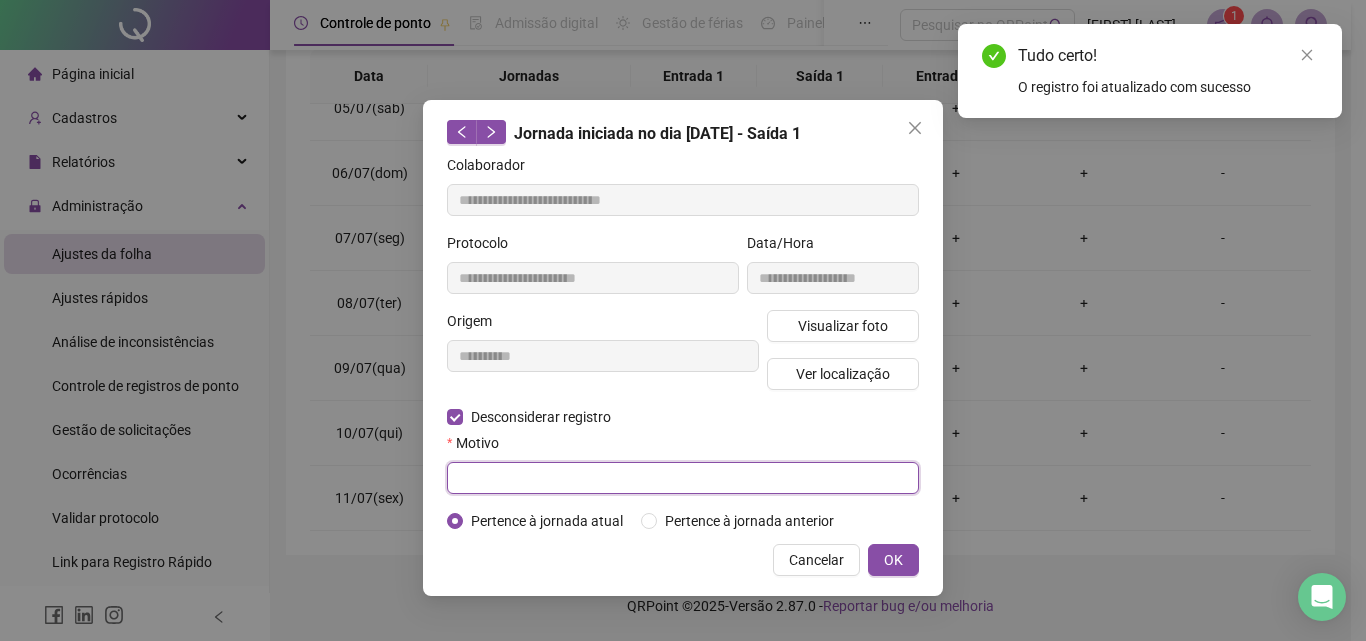 click at bounding box center (683, 478) 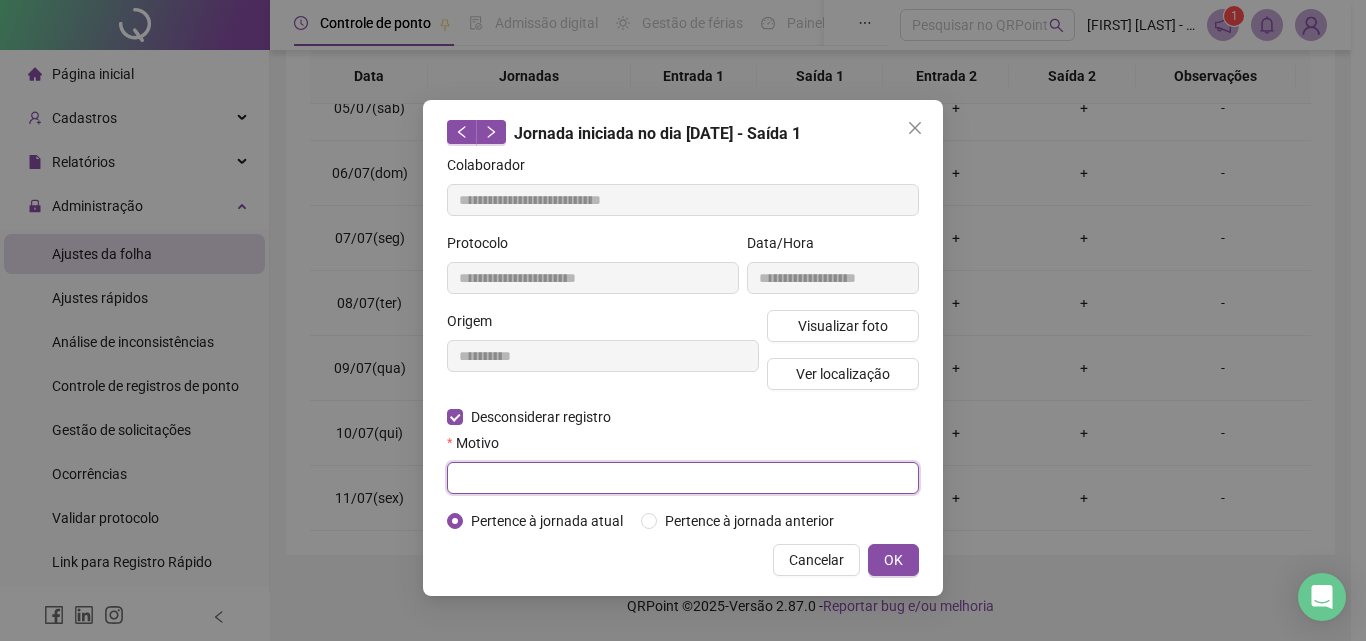 paste on "****" 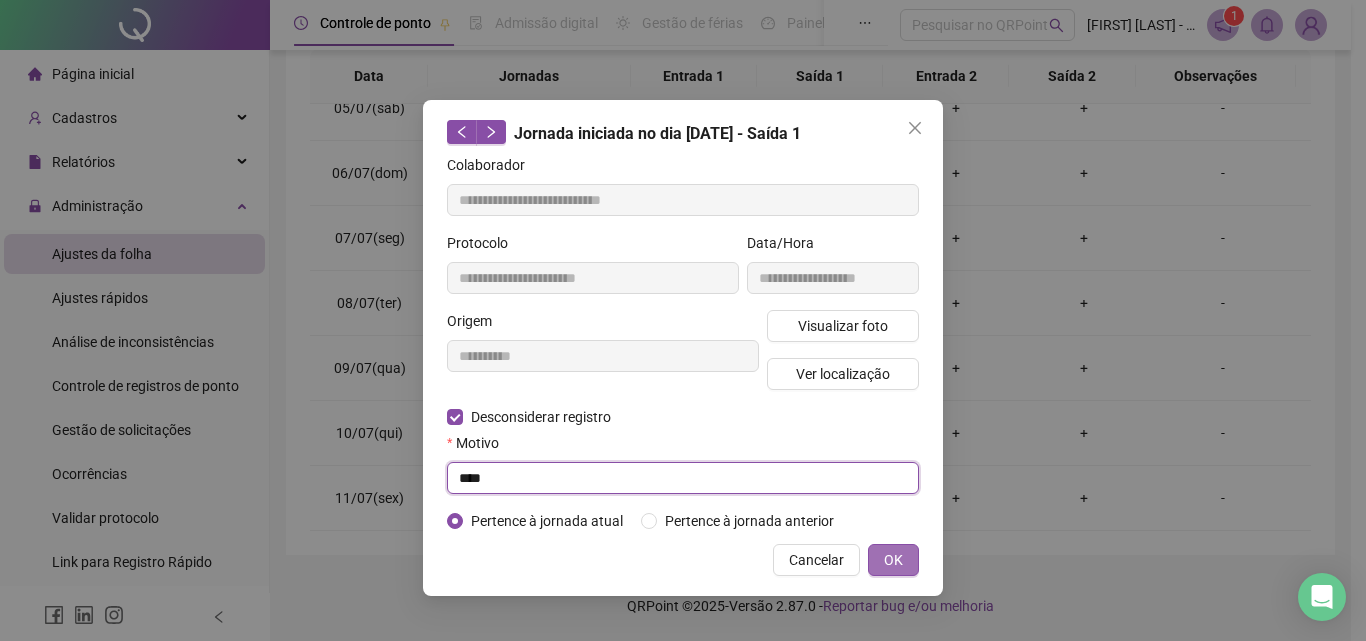 type on "****" 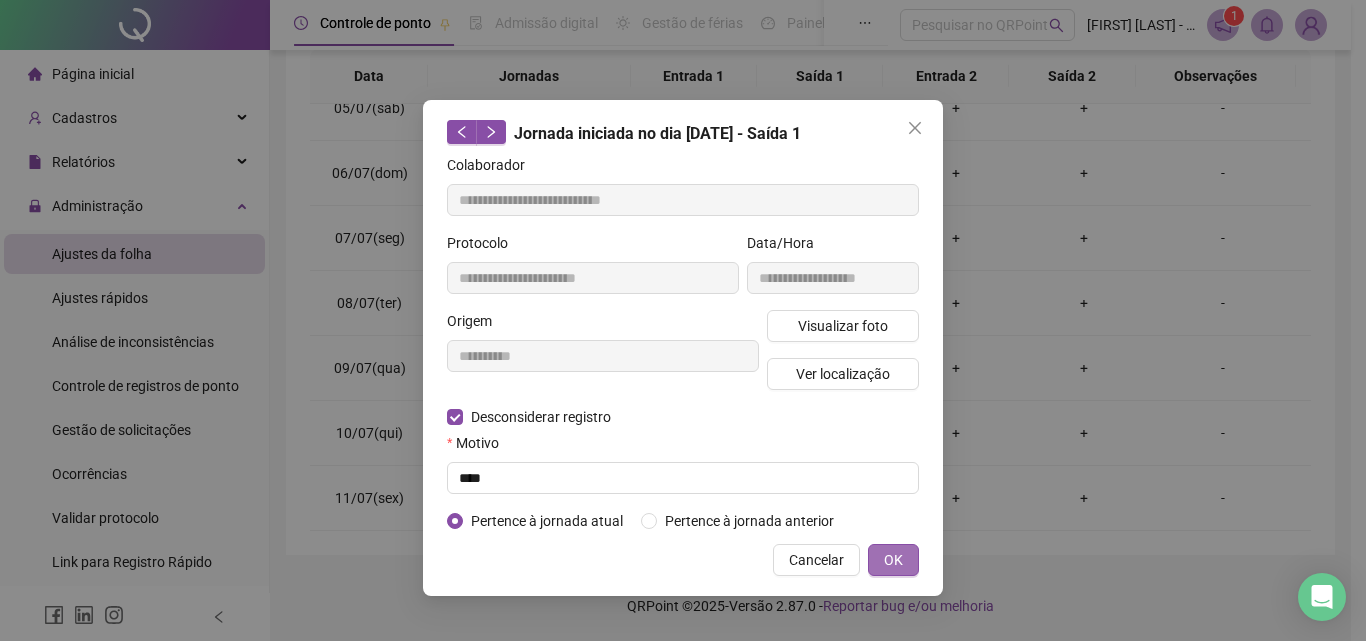 click on "OK" at bounding box center [893, 560] 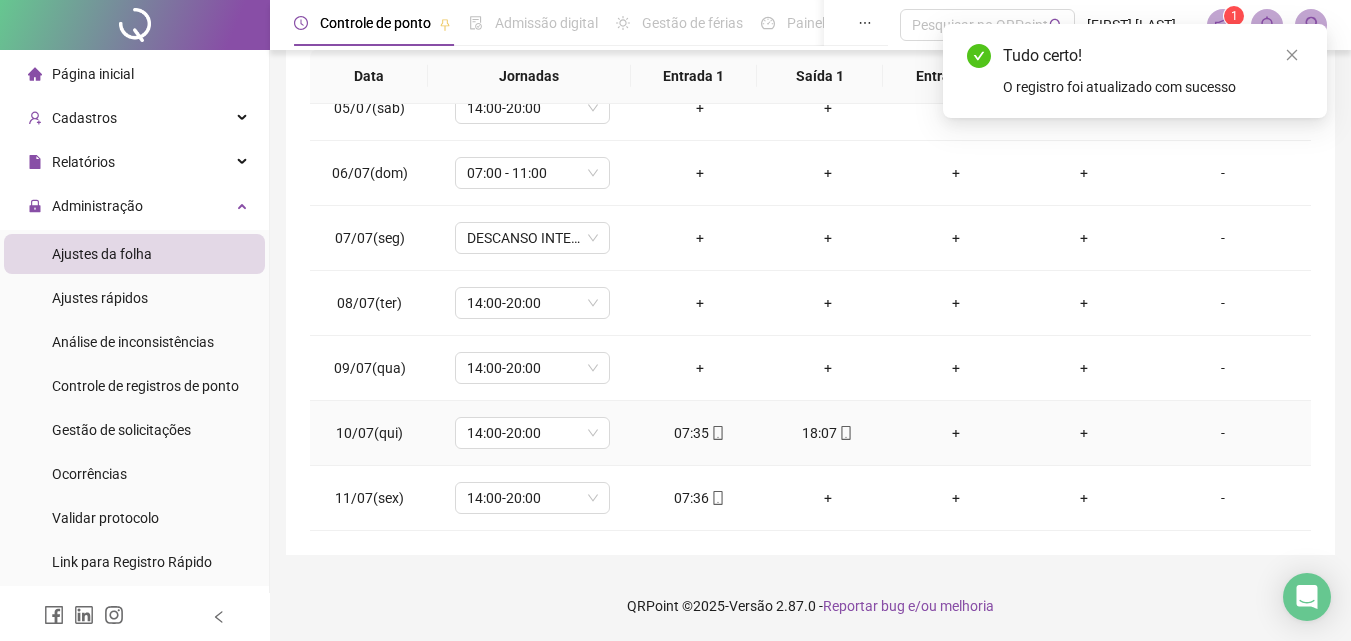 click at bounding box center (717, 433) 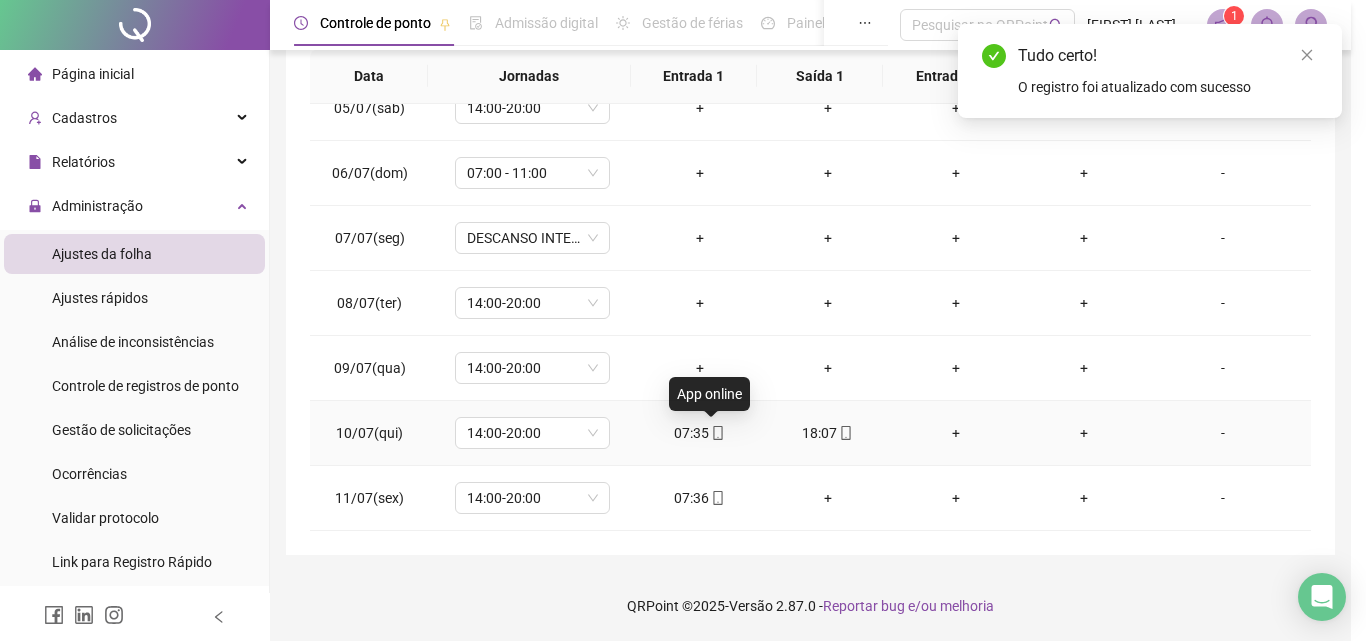 type on "**********" 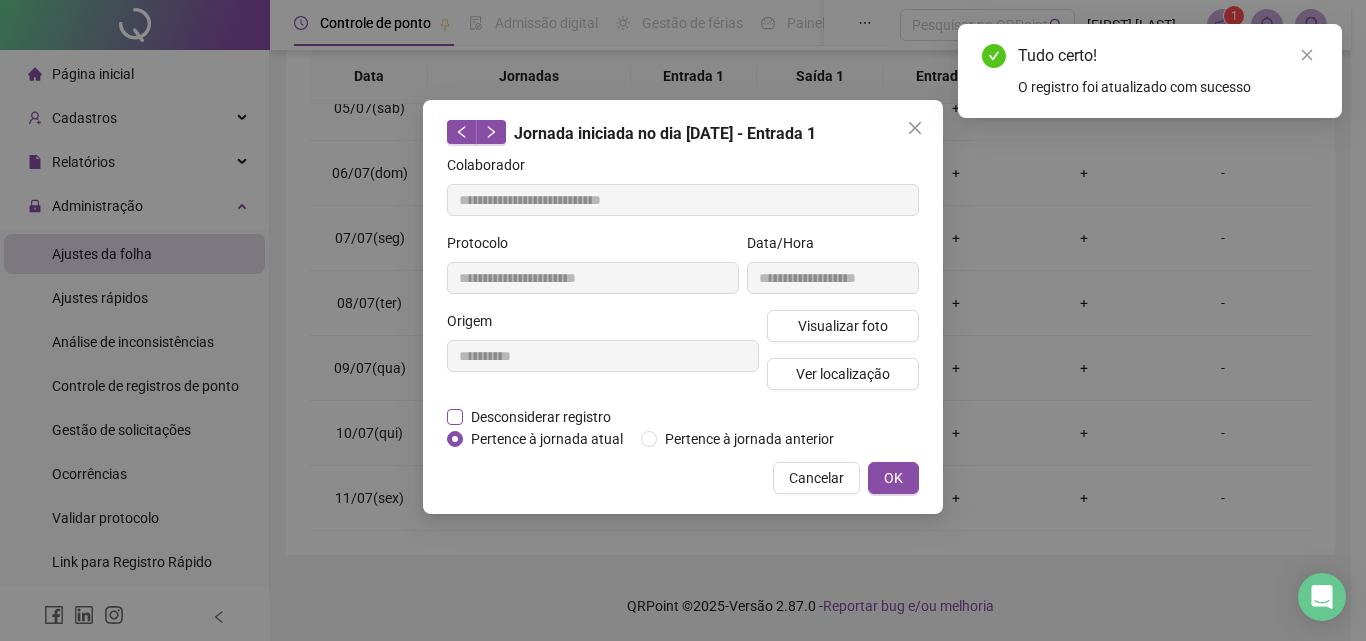click on "Desconsiderar registro" at bounding box center (541, 417) 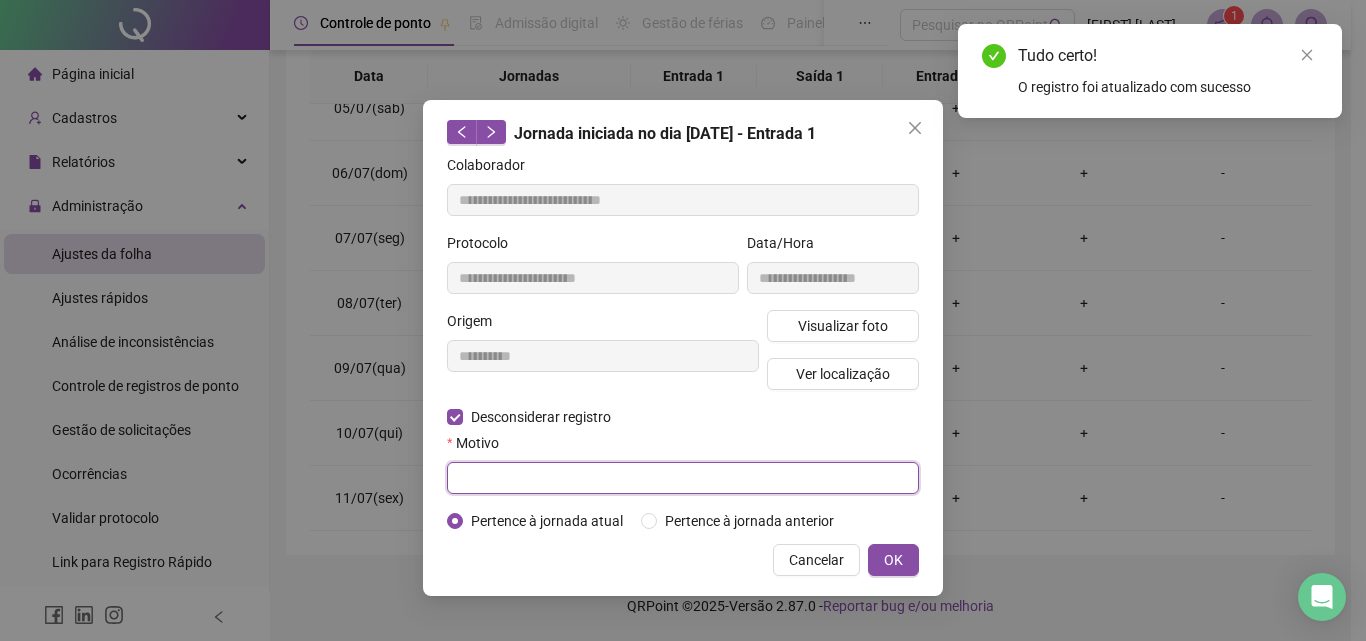 click at bounding box center (683, 478) 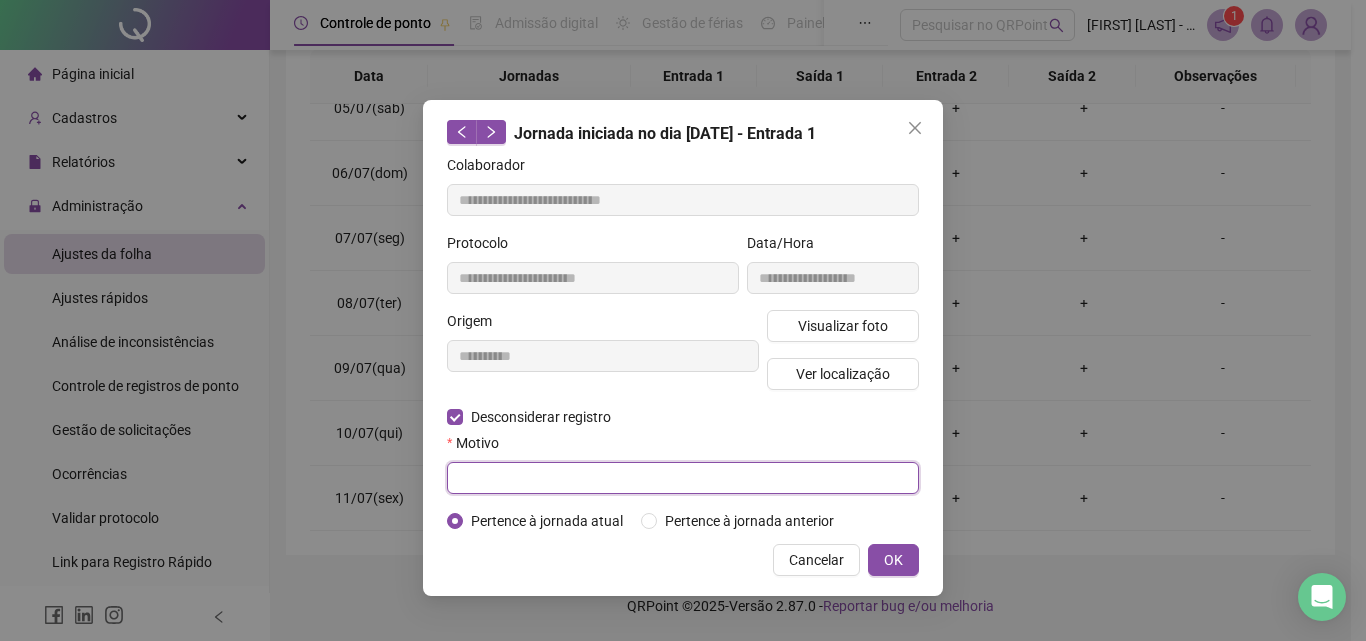paste on "****" 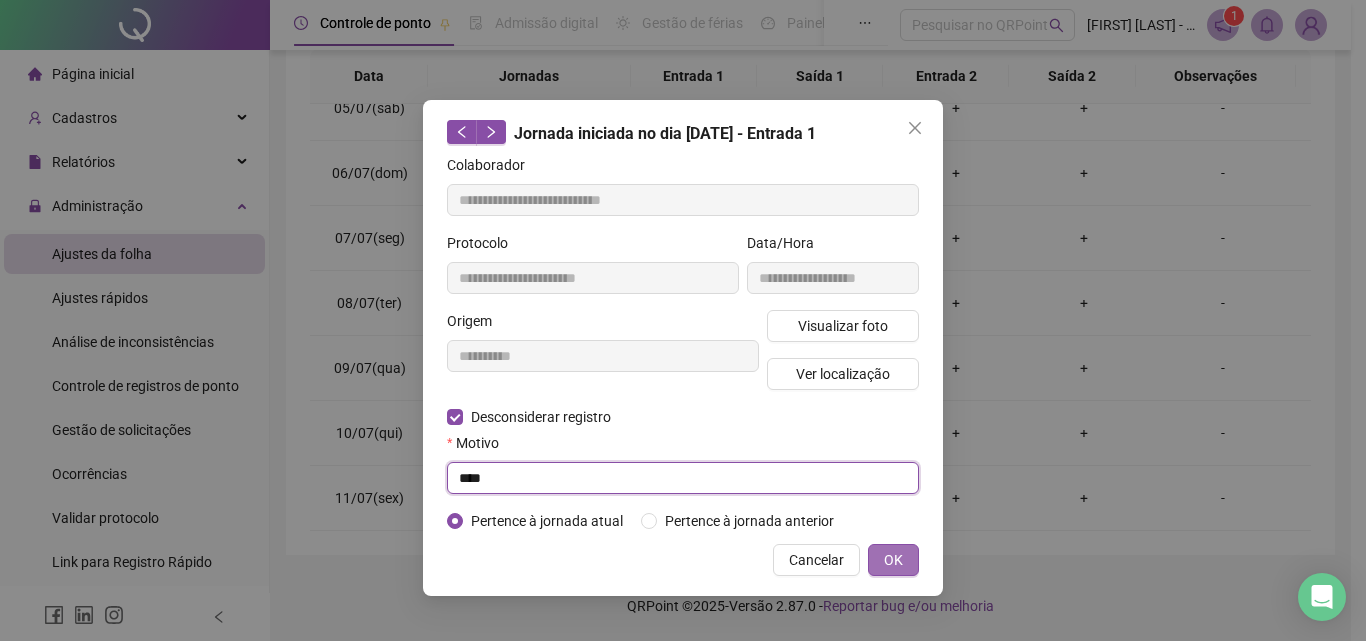 type on "****" 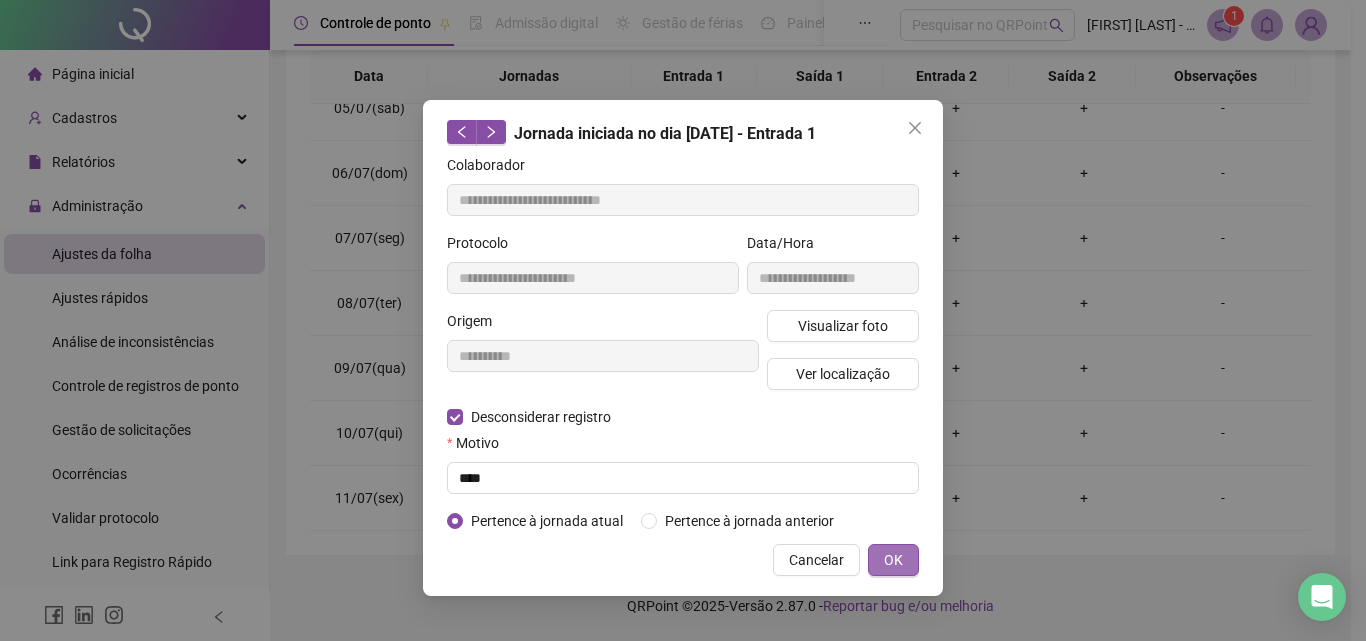 click on "OK" at bounding box center (893, 560) 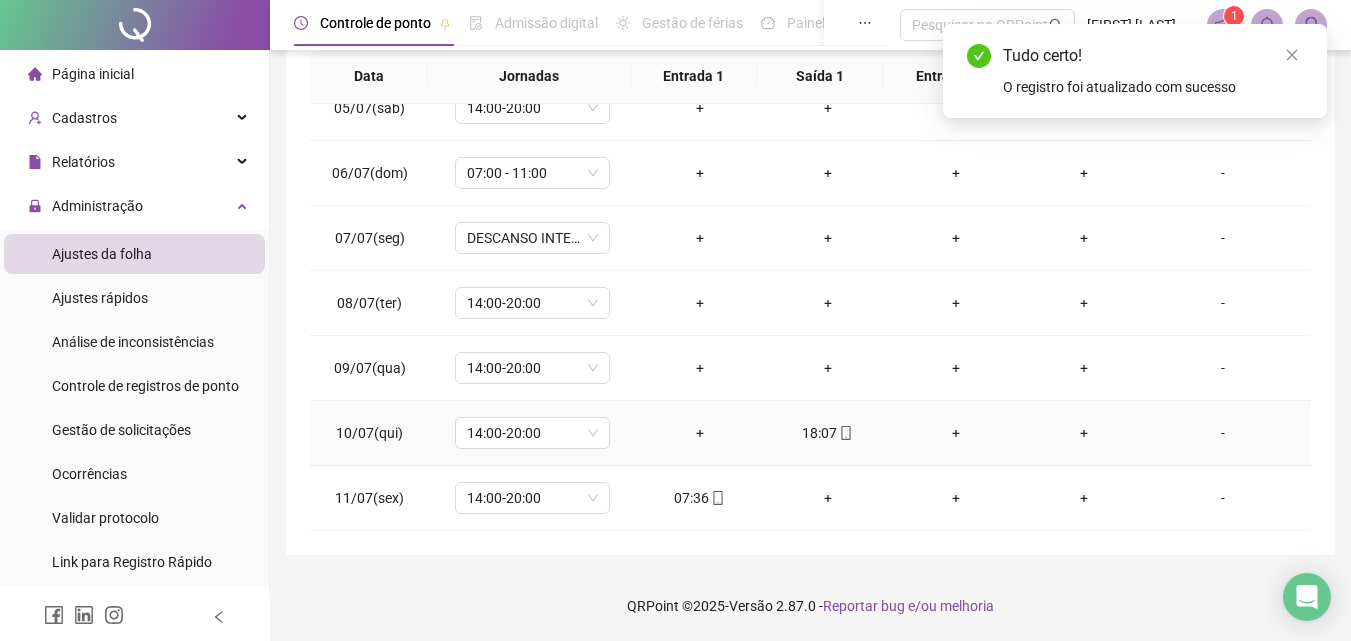 click on "18:07" at bounding box center [828, 433] 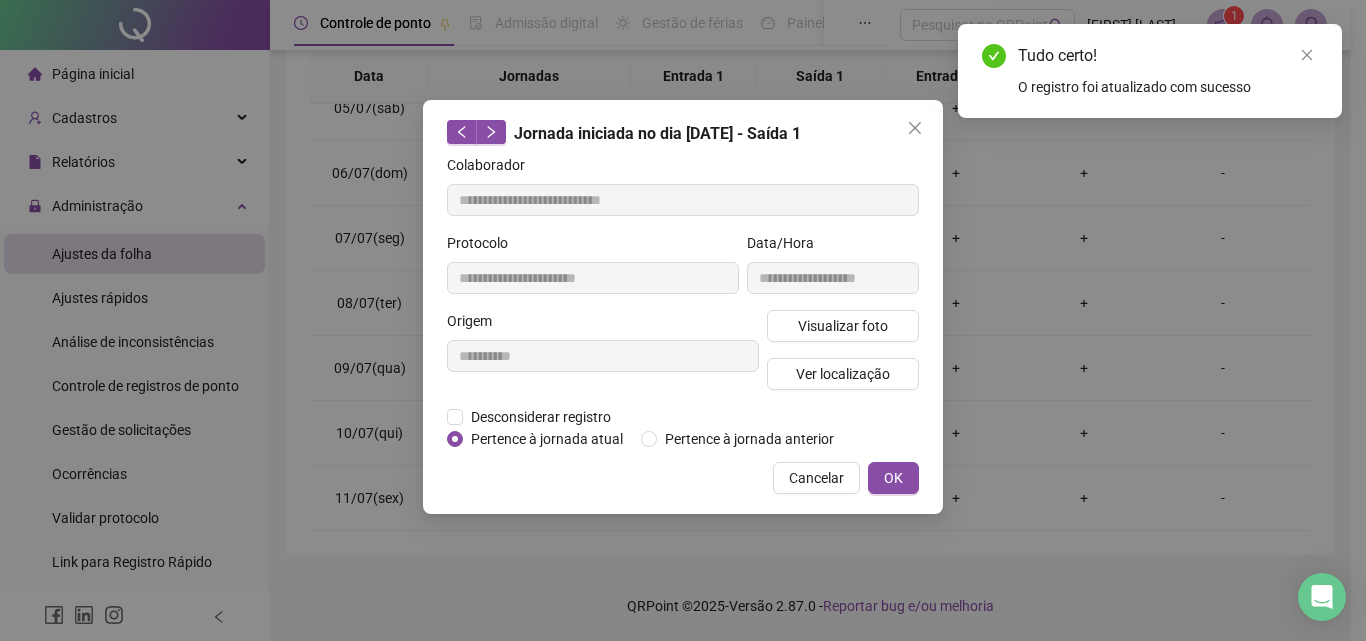 type on "**********" 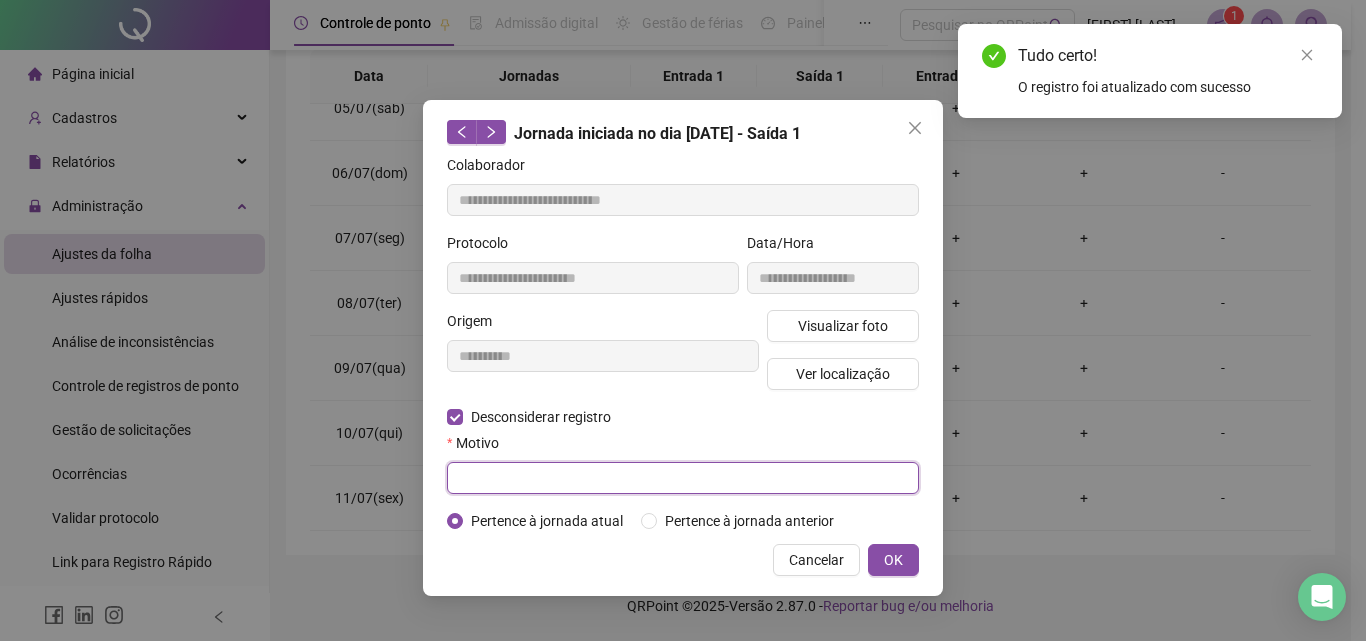 click at bounding box center [683, 478] 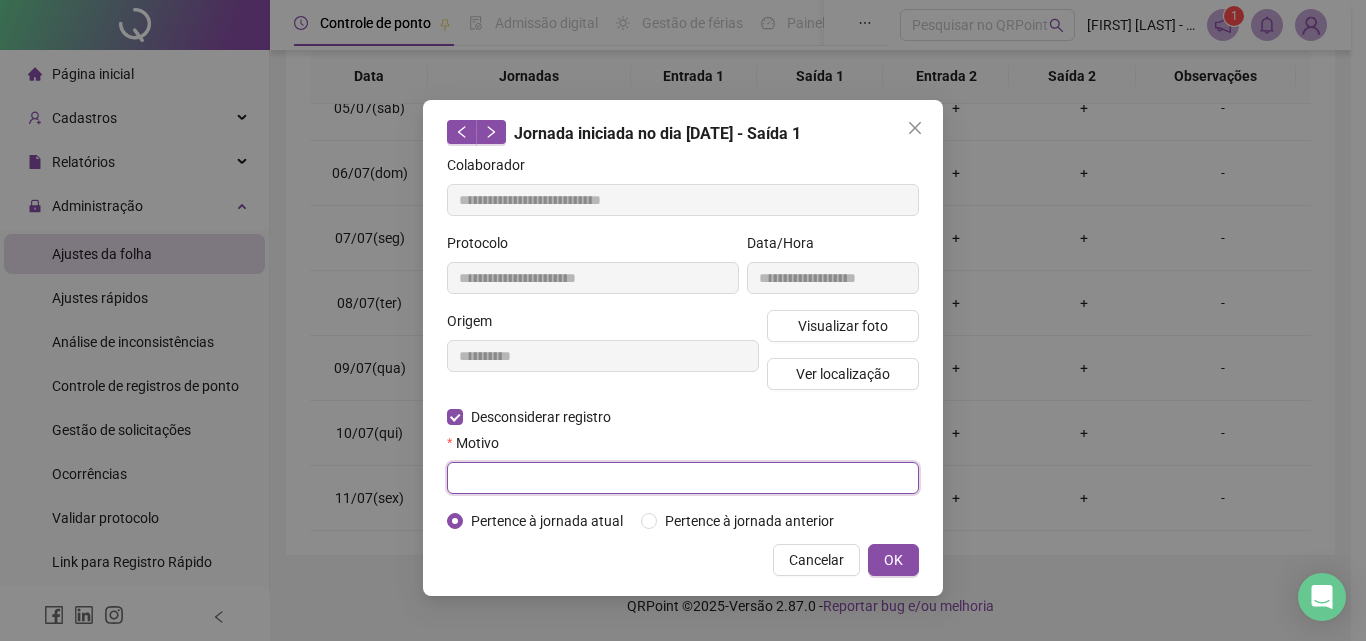 paste on "****" 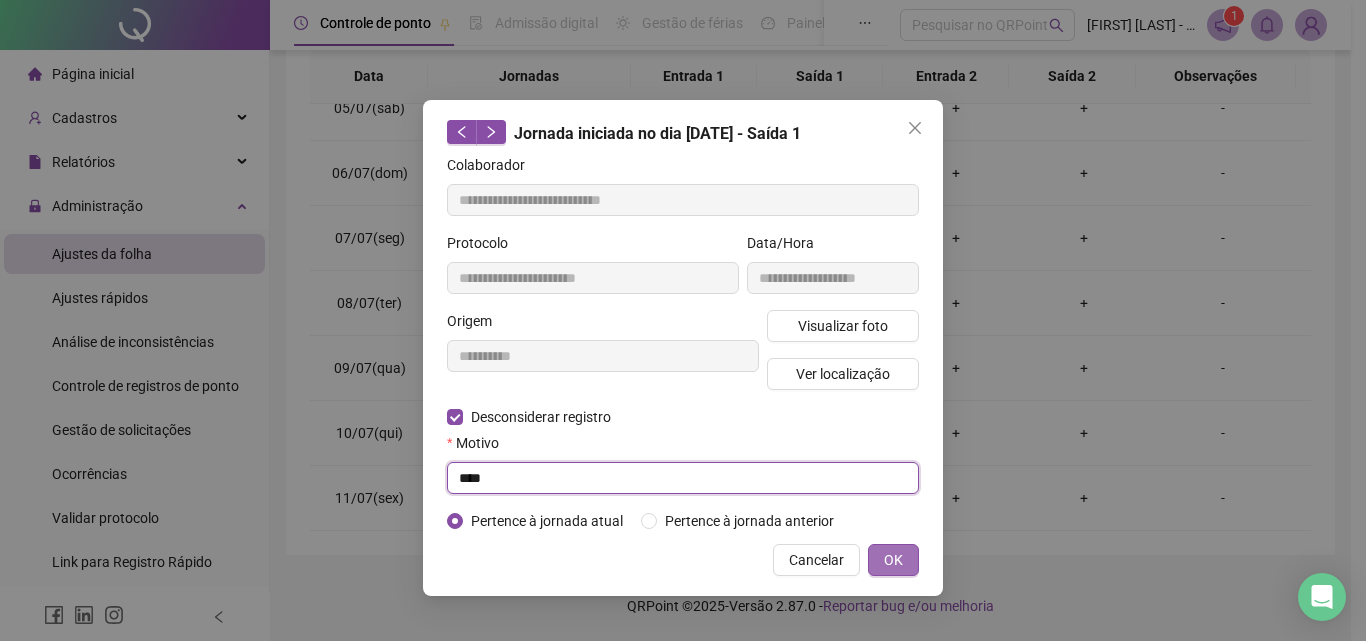 type on "****" 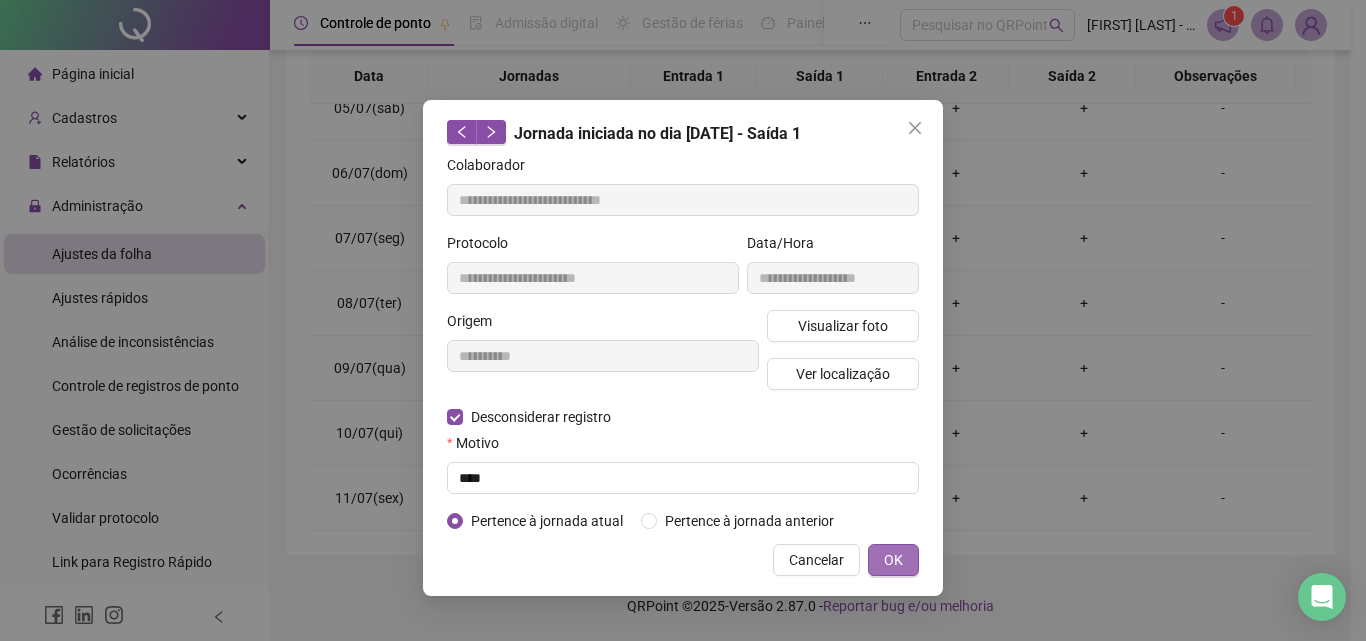 click on "OK" at bounding box center [893, 560] 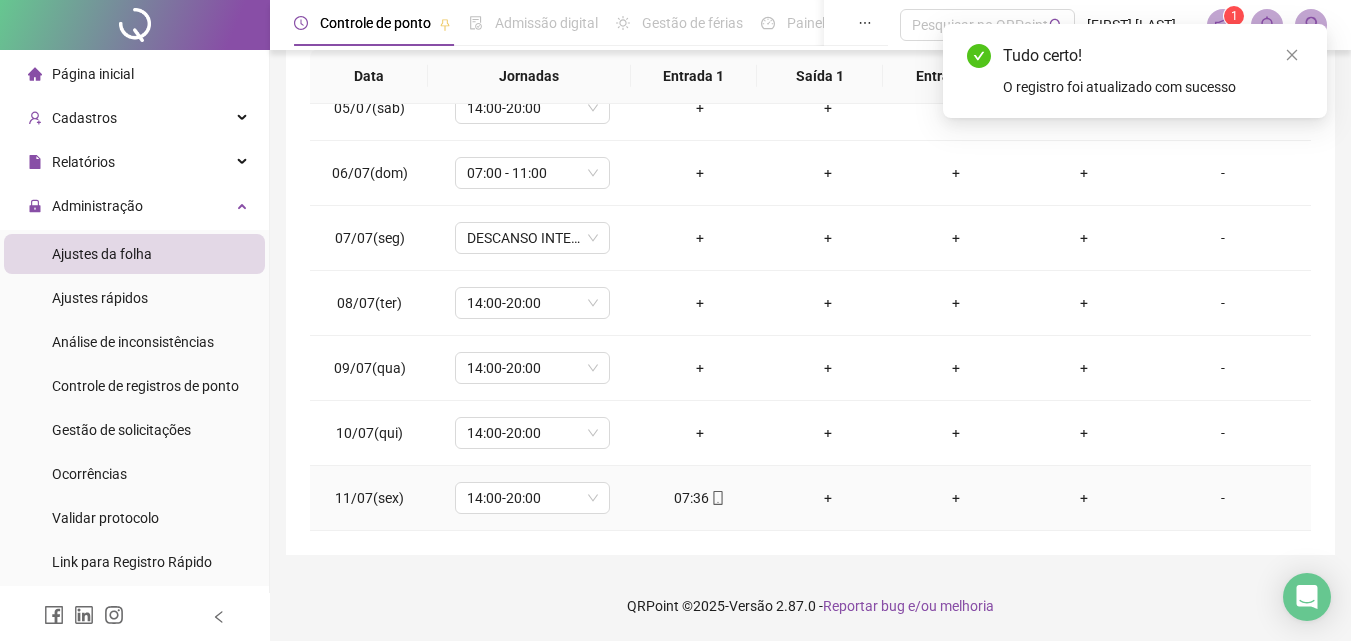 click on "07:36" at bounding box center (700, 498) 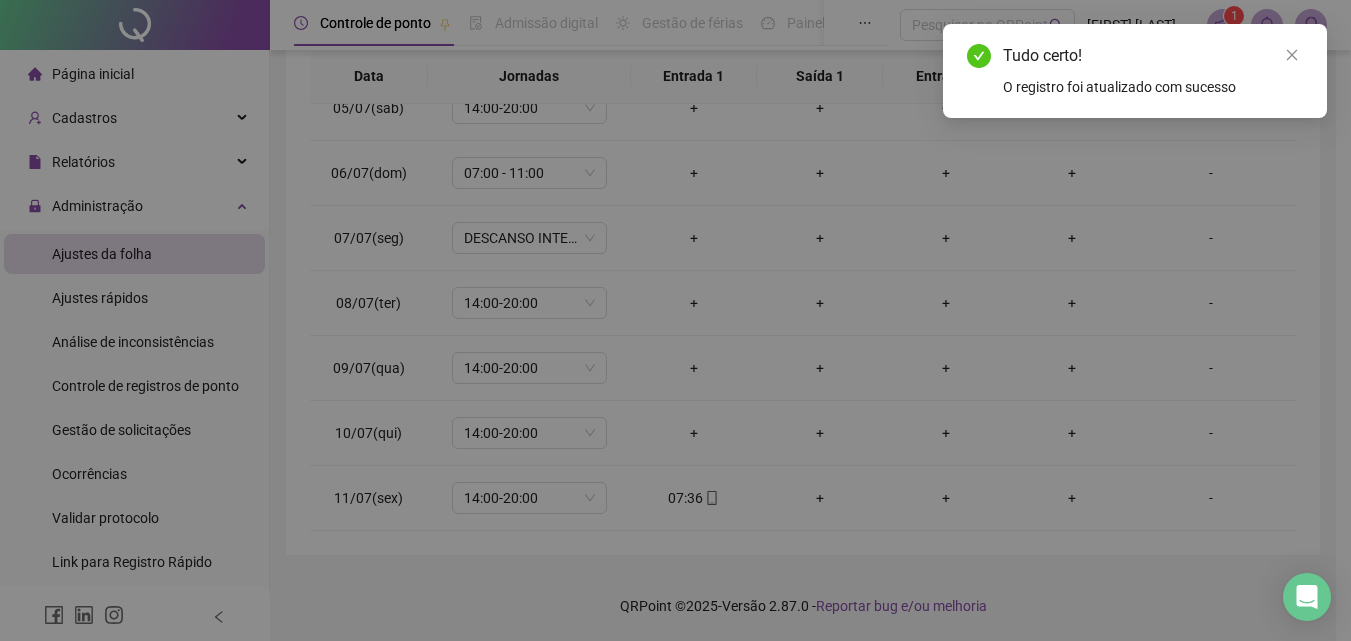 type on "**********" 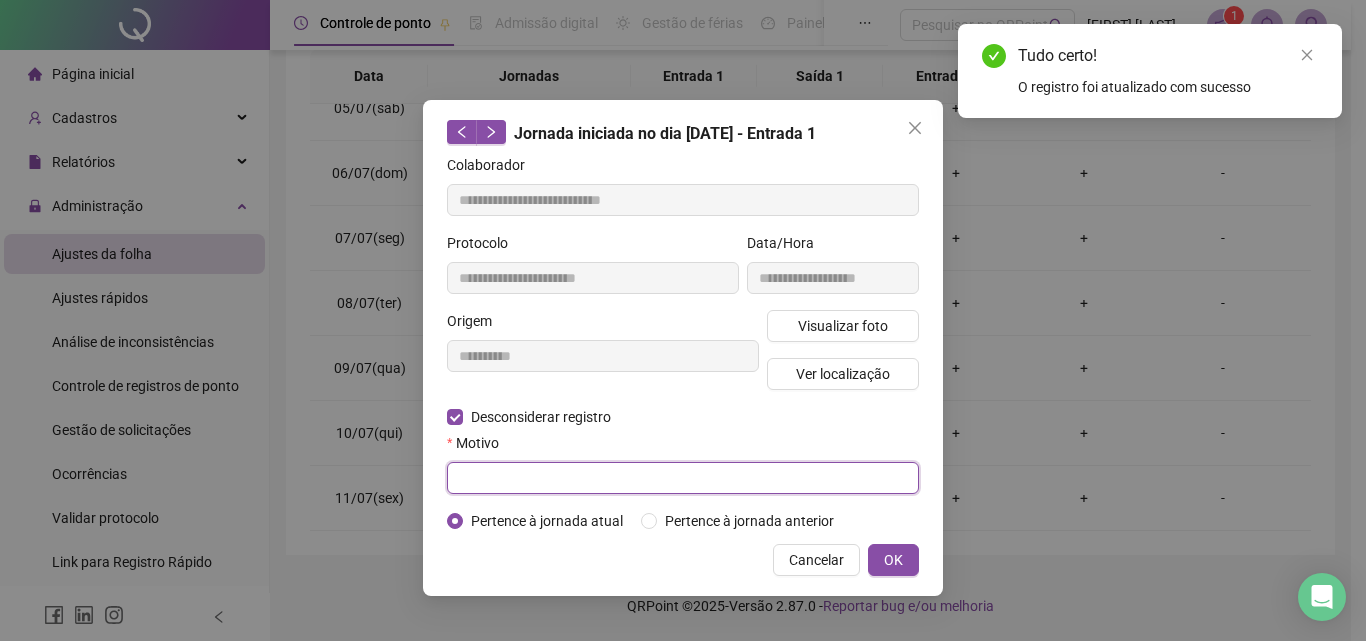 click at bounding box center (683, 478) 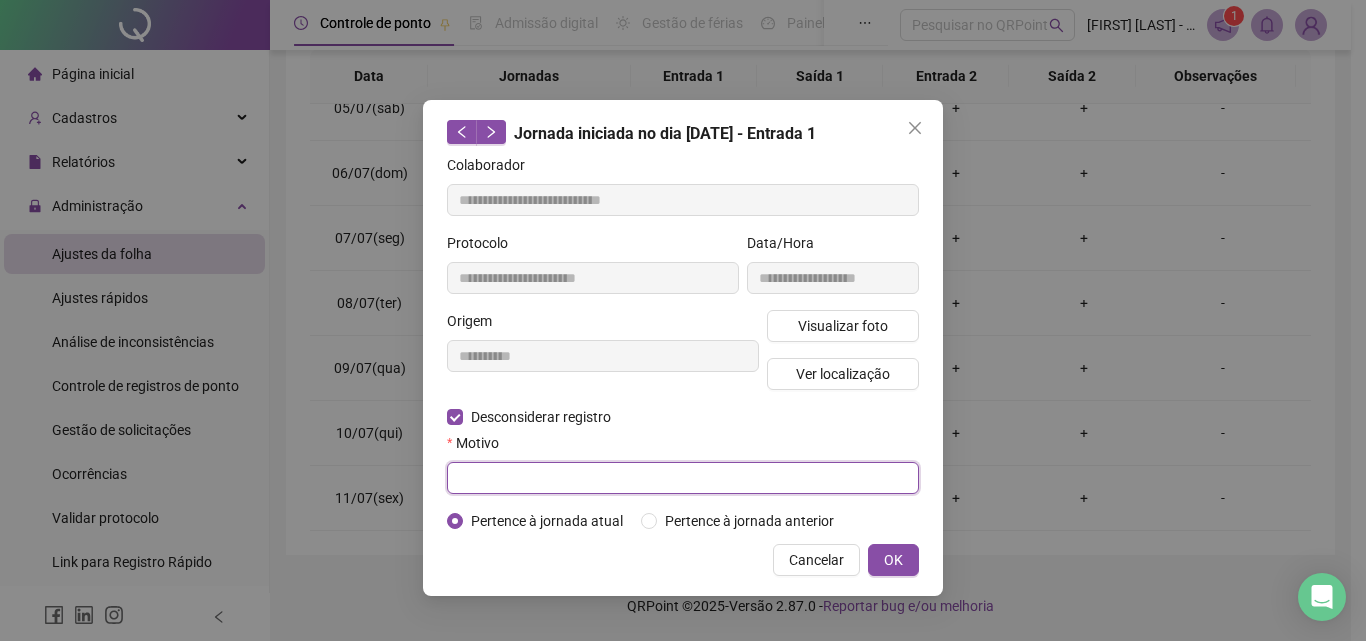 paste on "****" 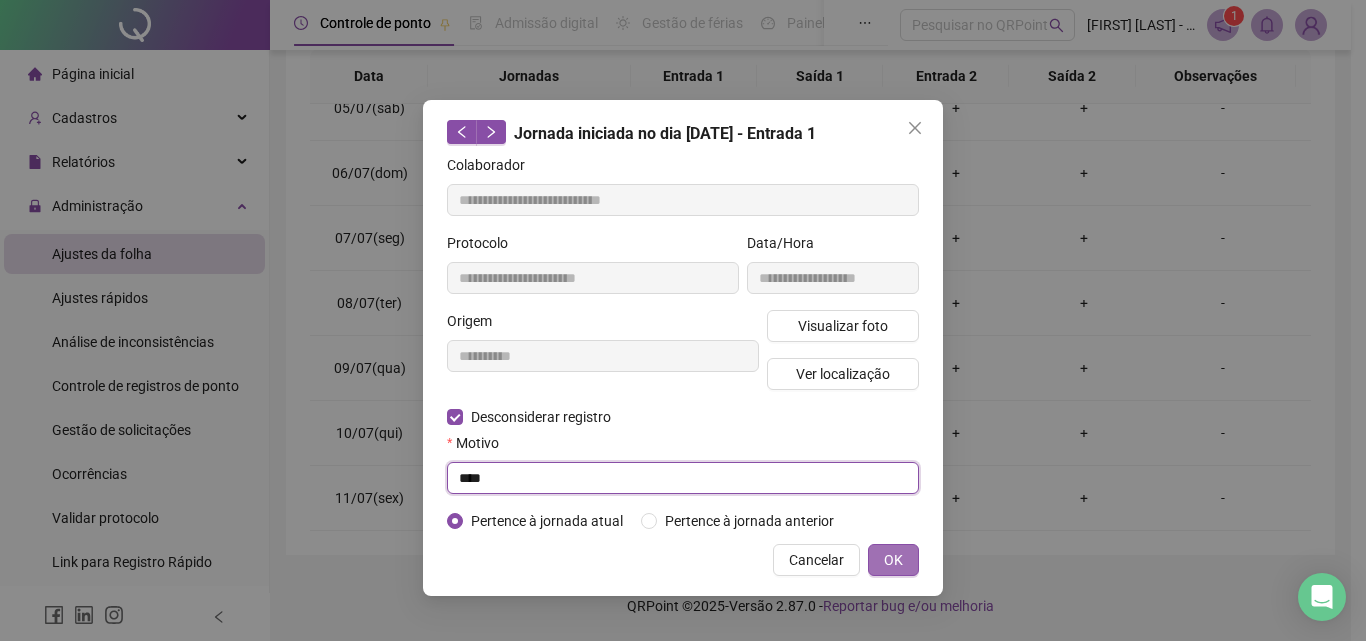type on "****" 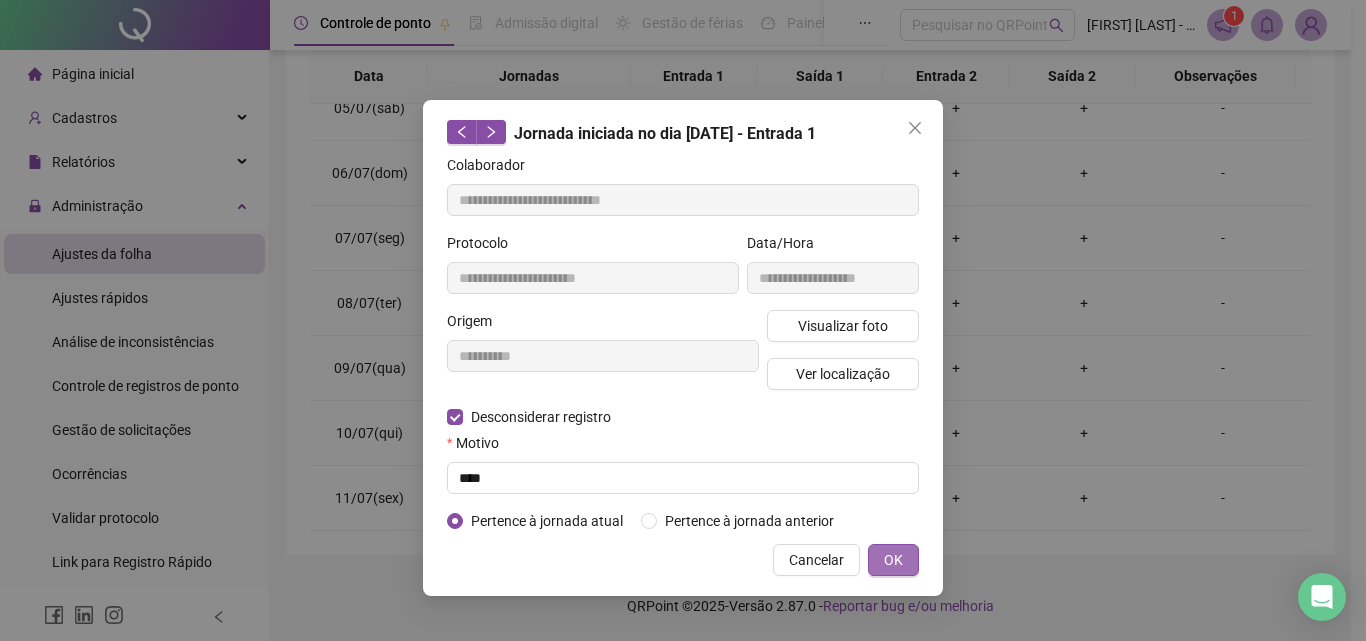 click on "OK" at bounding box center (893, 560) 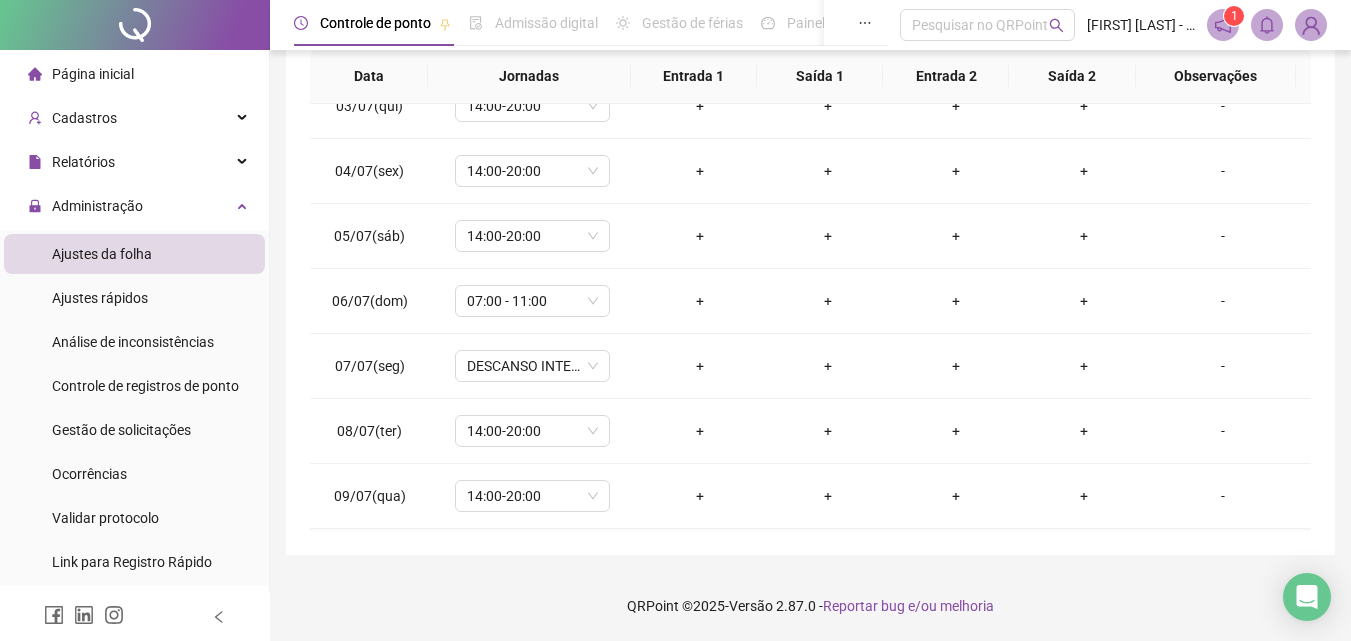 scroll, scrollTop: 0, scrollLeft: 0, axis: both 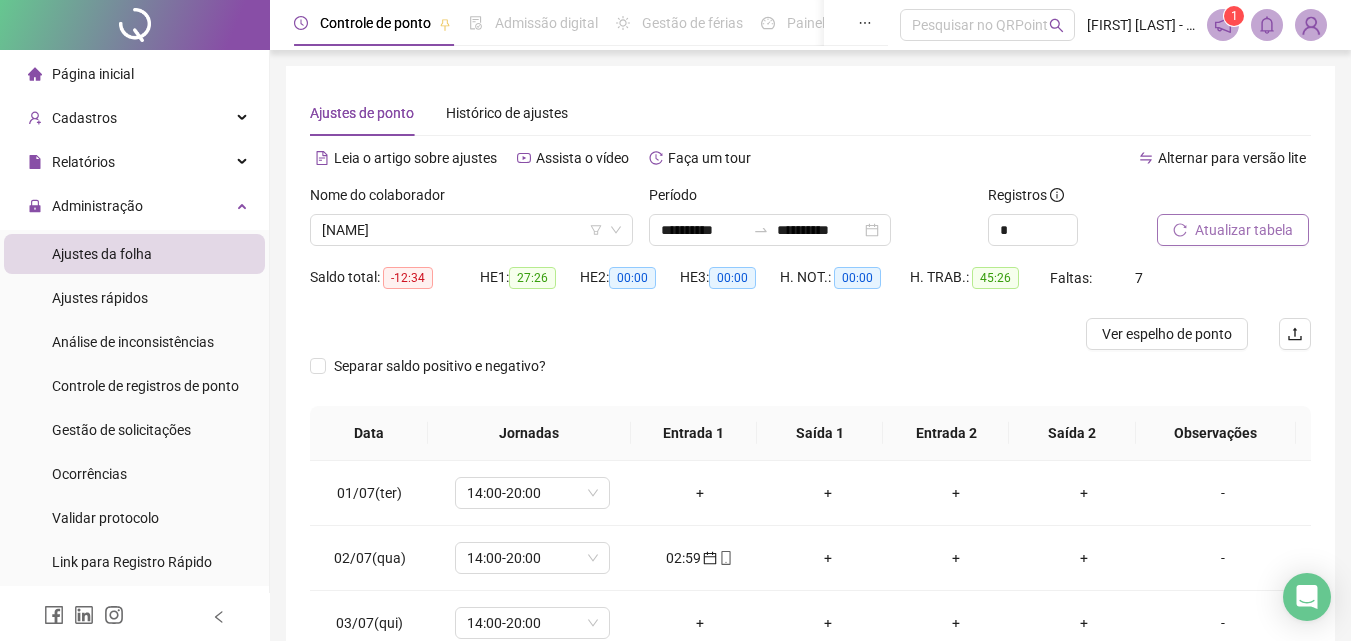 click on "Atualizar tabela" at bounding box center [1233, 230] 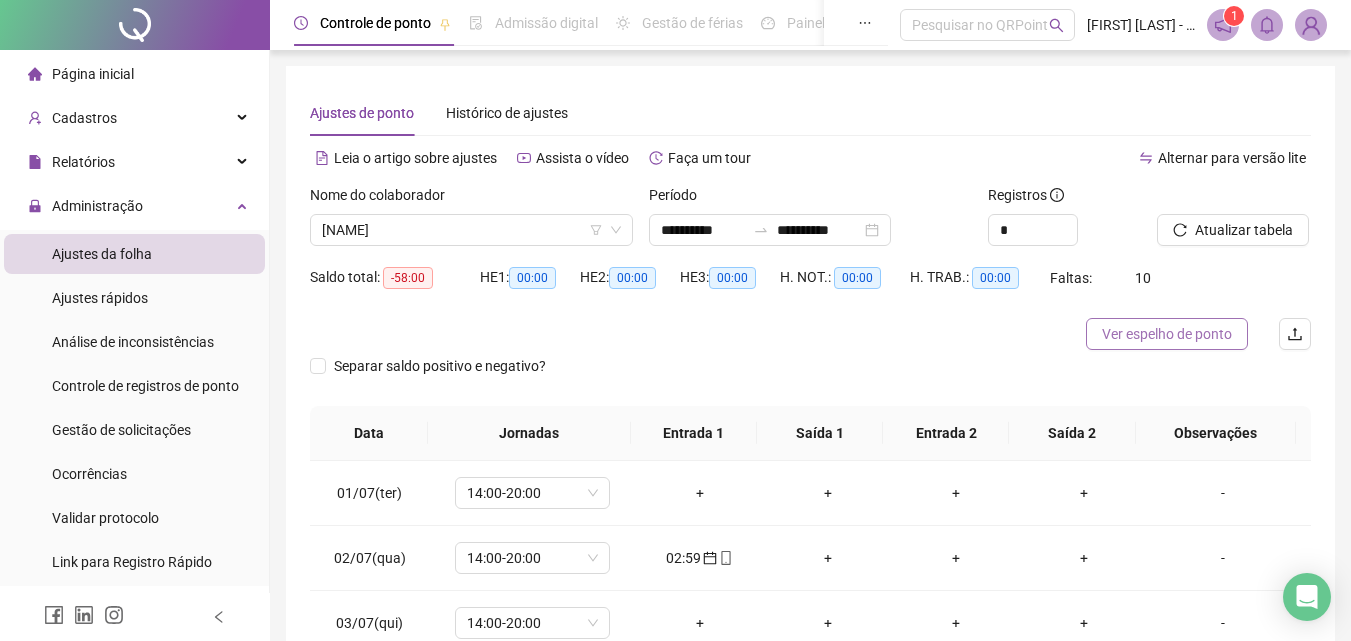 click on "Ver espelho de ponto" at bounding box center (1167, 334) 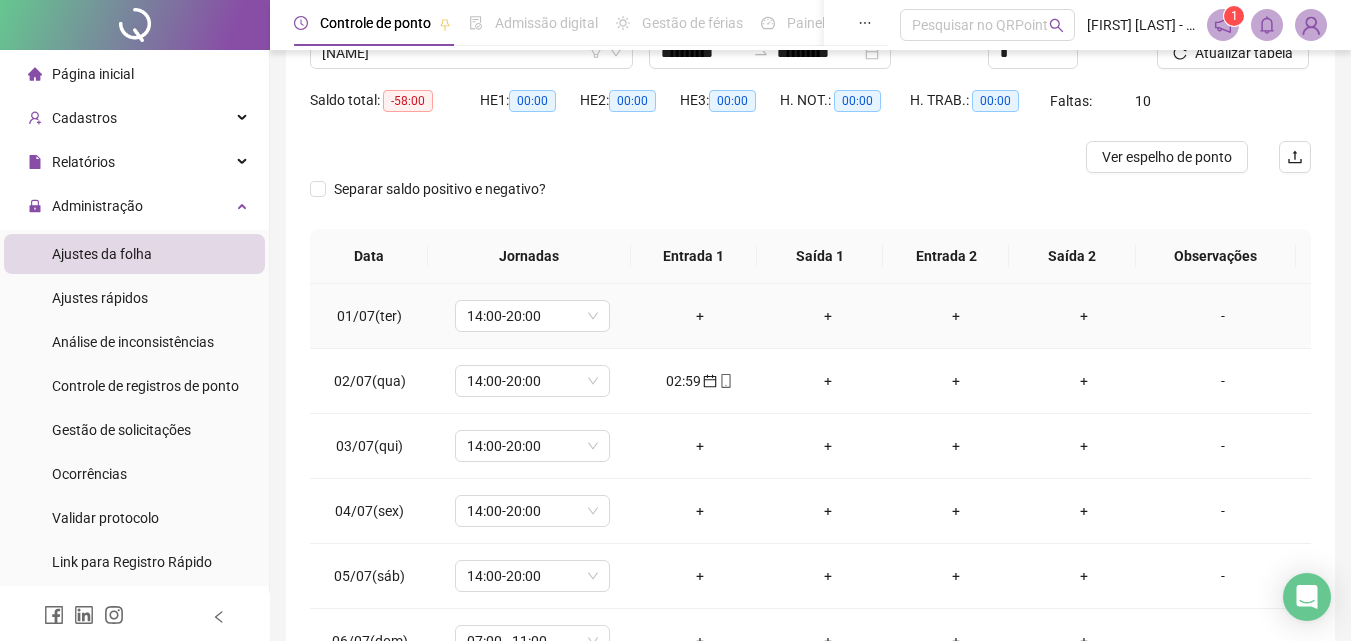 scroll, scrollTop: 200, scrollLeft: 0, axis: vertical 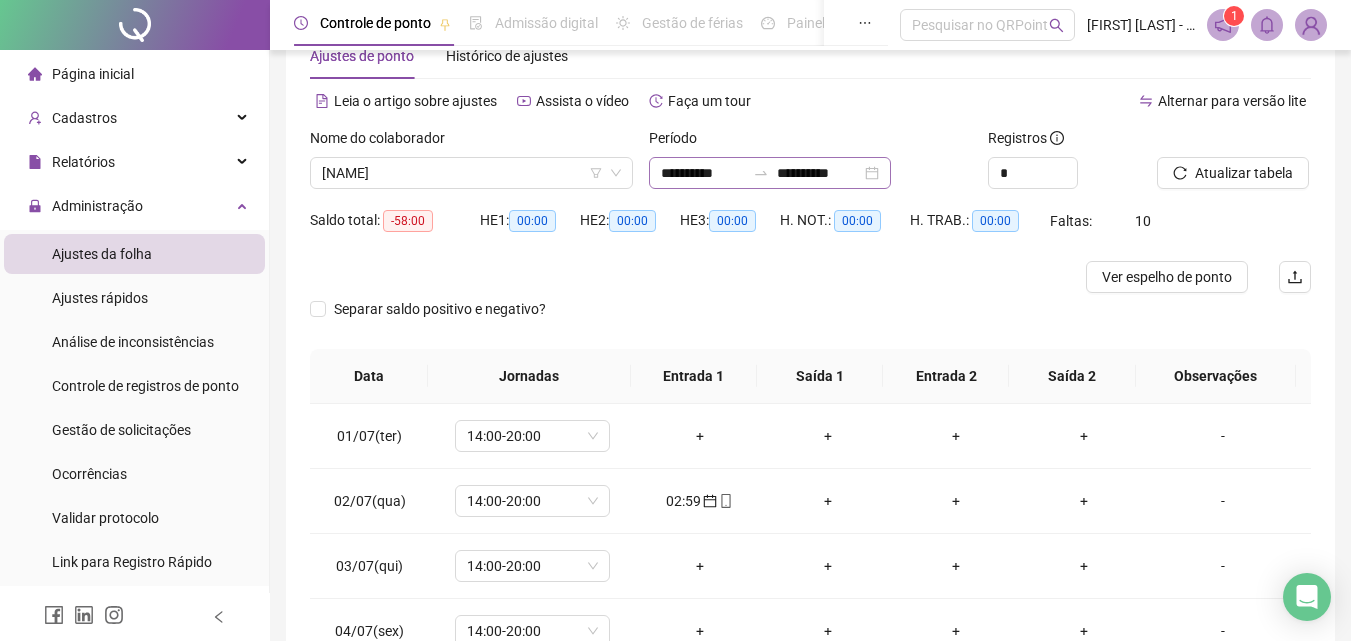 click on "**********" at bounding box center (770, 173) 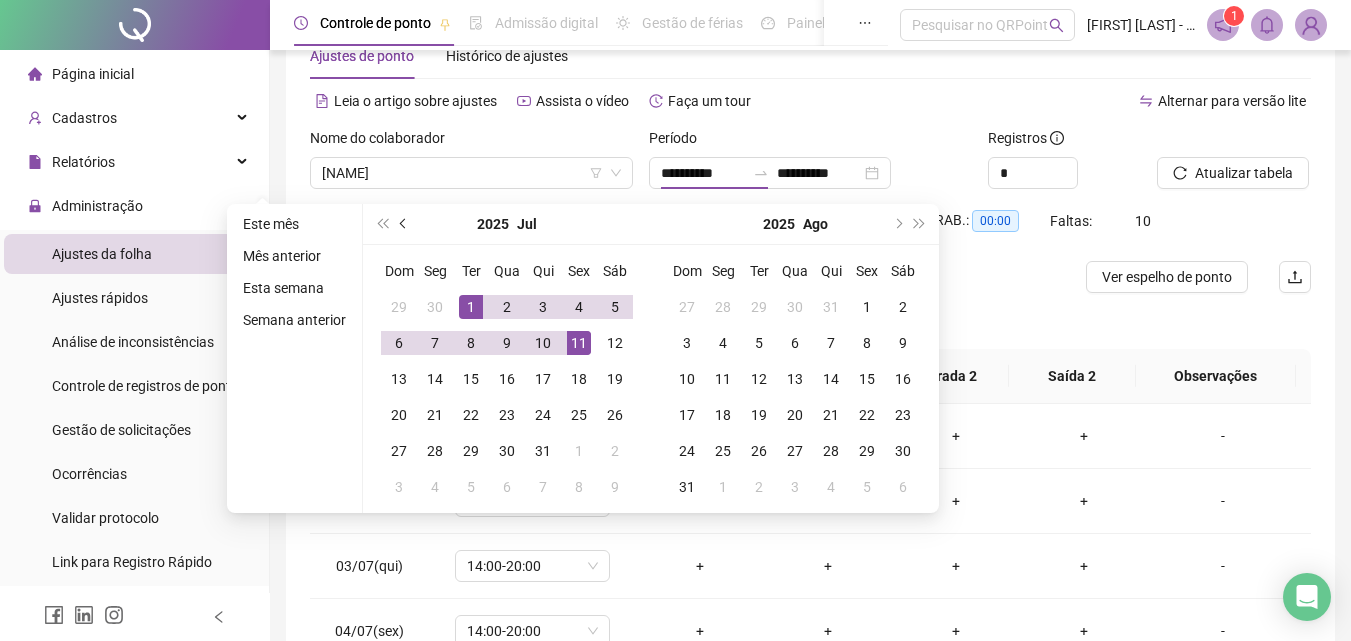 click at bounding box center [405, 224] 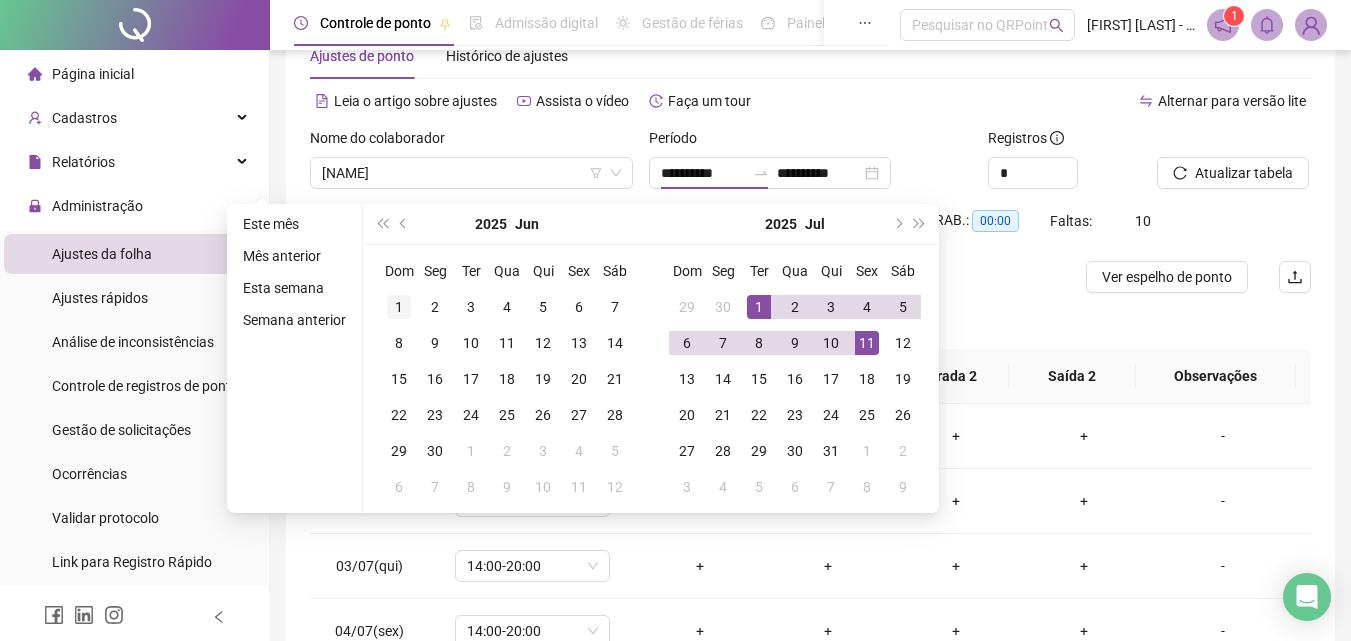 type on "**********" 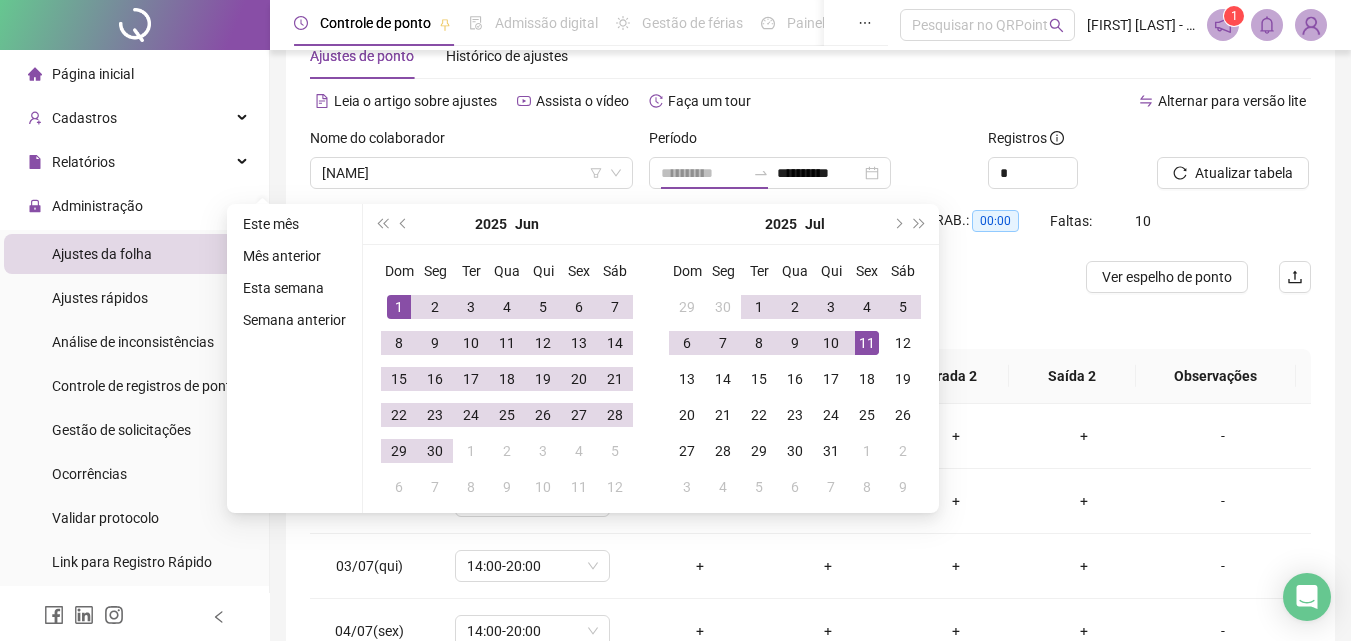 click on "1" at bounding box center (399, 307) 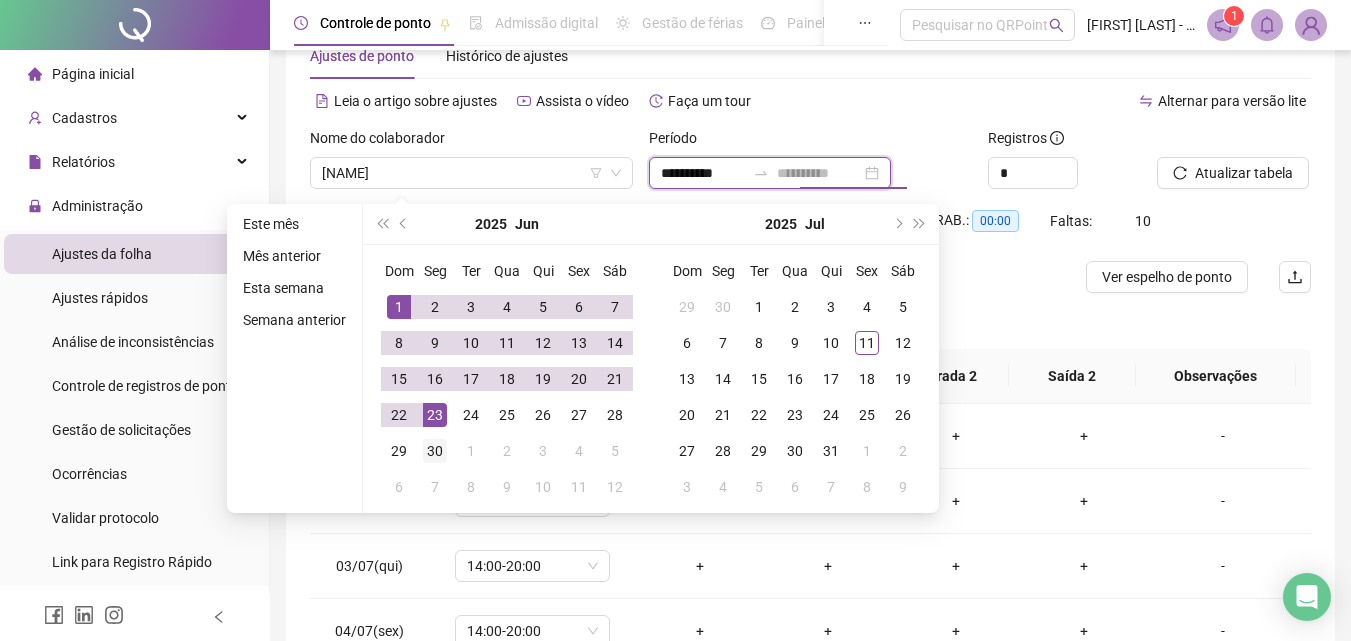 type on "**********" 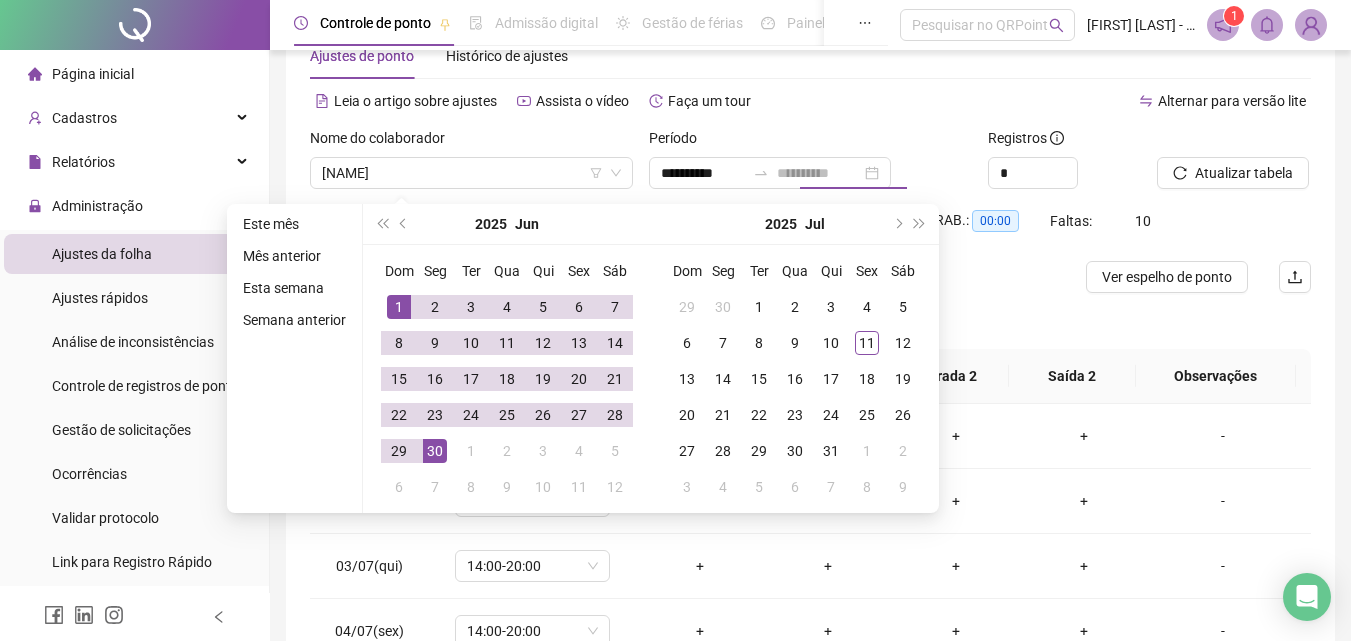 click on "30" at bounding box center (435, 451) 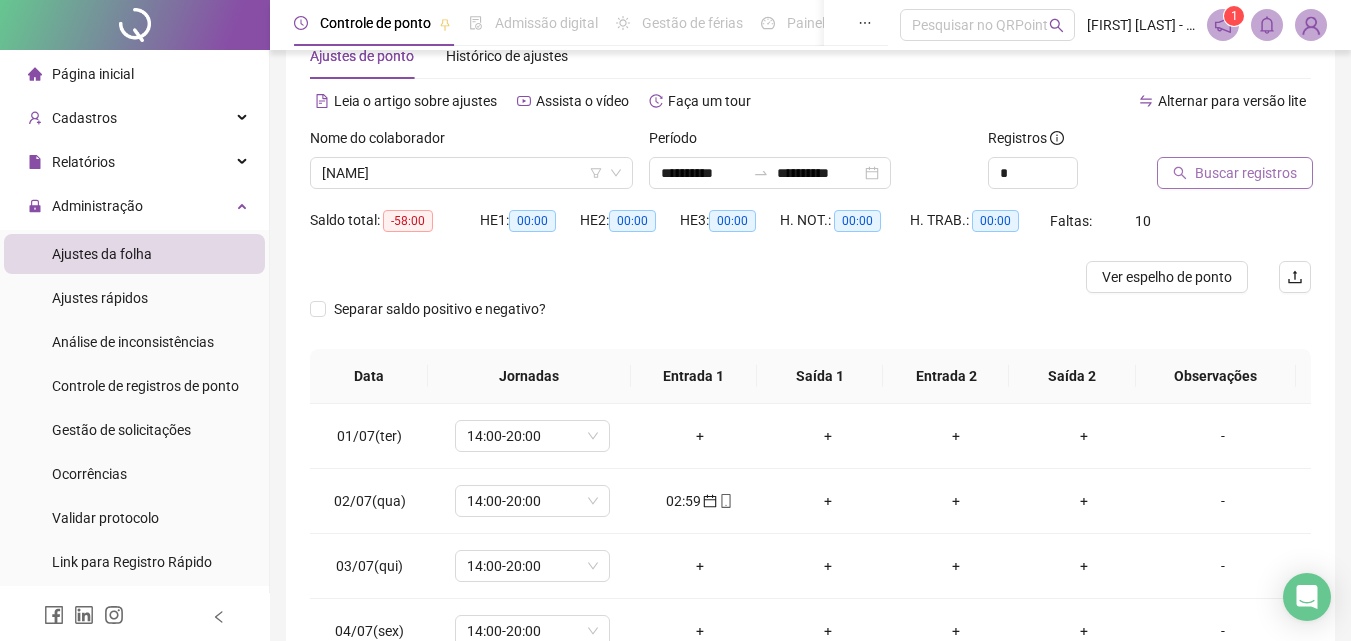 click on "Buscar registros" at bounding box center [1235, 173] 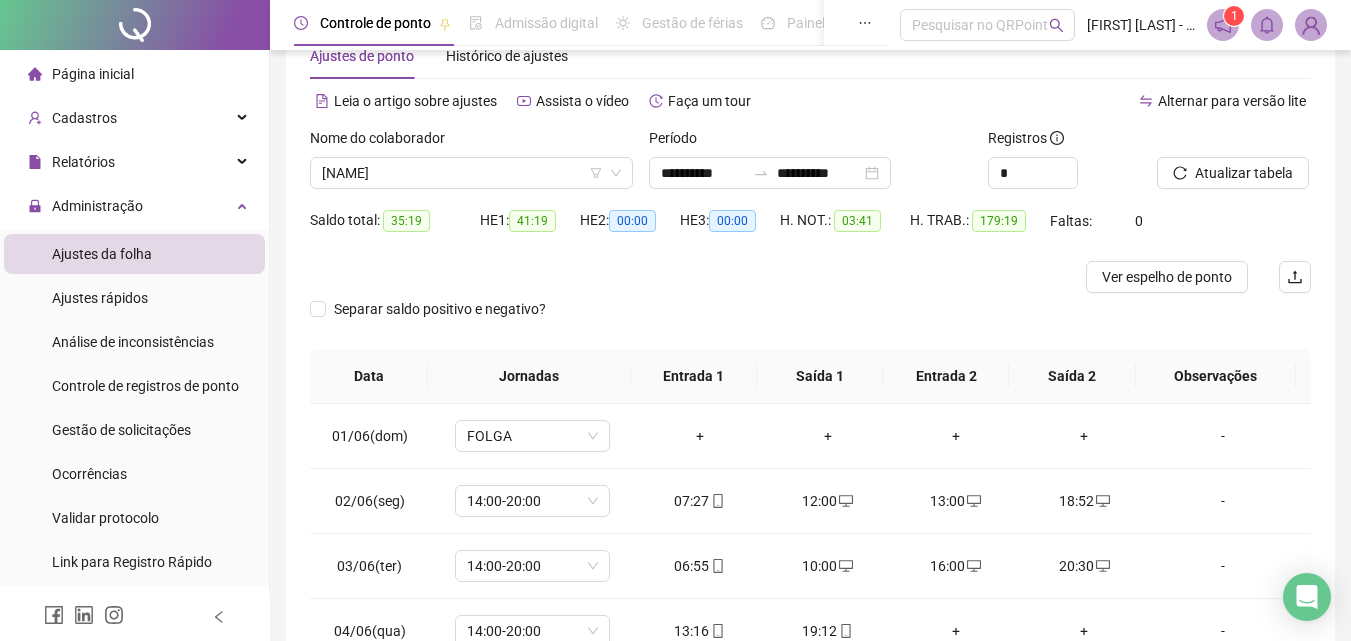 click on "Separar saldo positivo e negativo?" at bounding box center (810, 321) 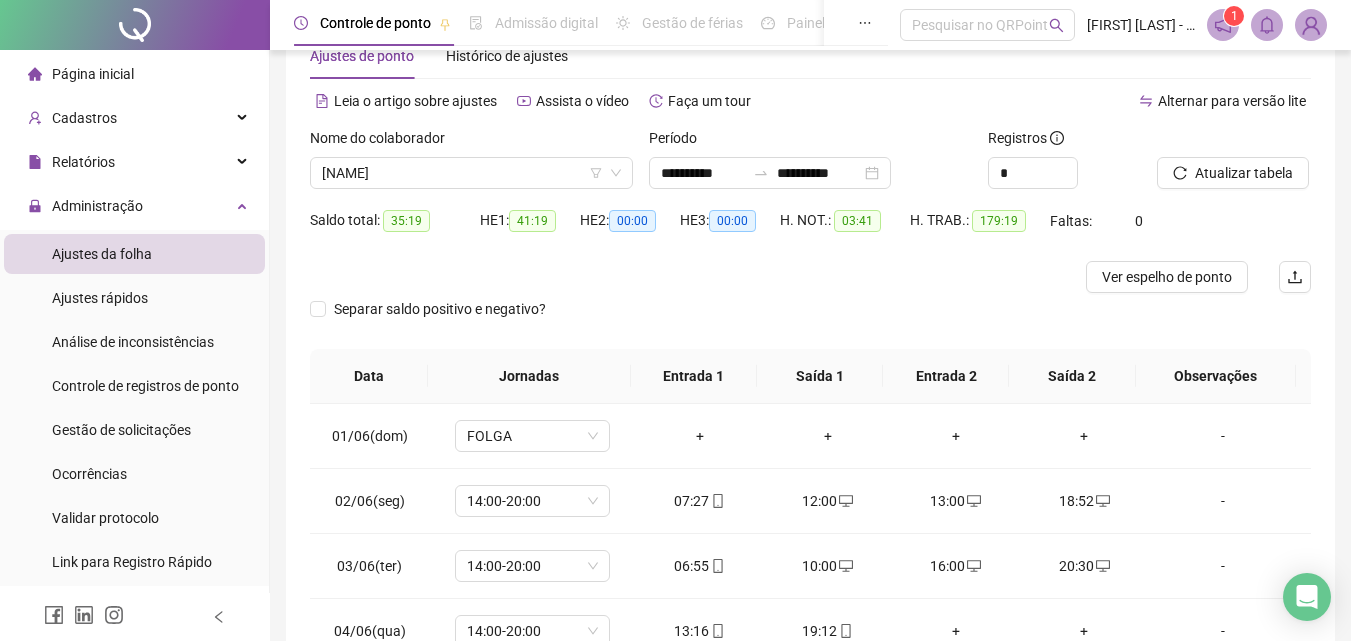 click on "H. NOT.:   03:41" at bounding box center (845, 221) 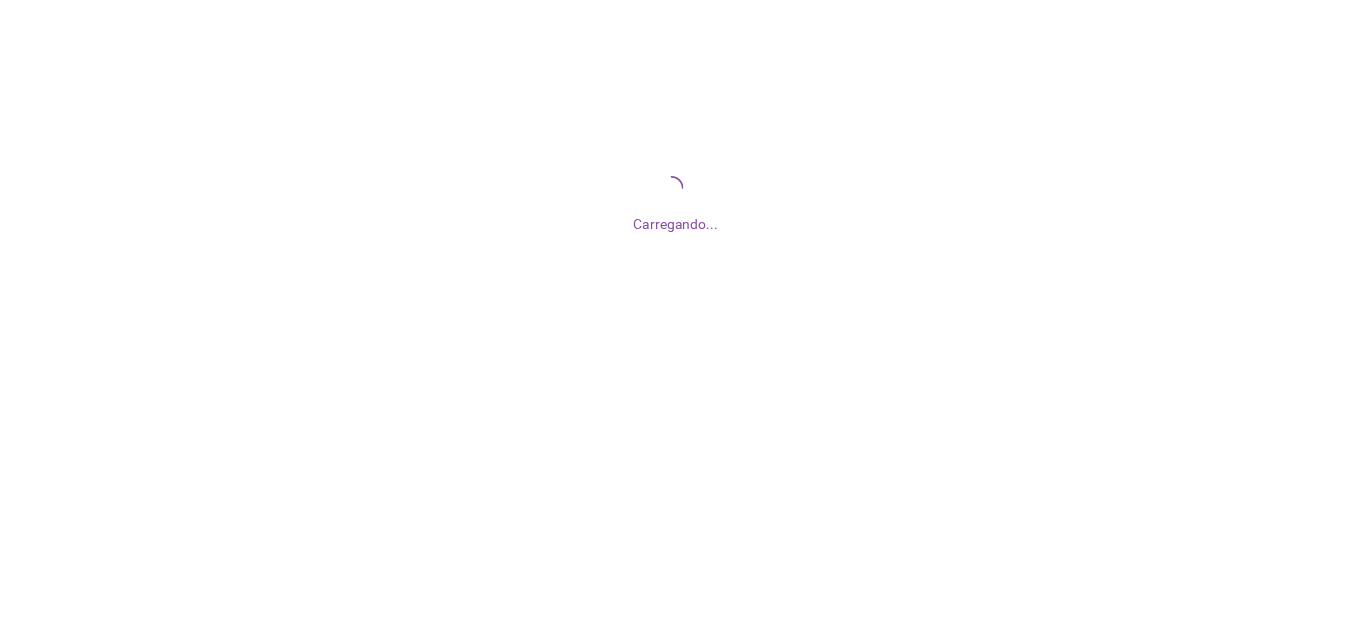 scroll, scrollTop: 0, scrollLeft: 0, axis: both 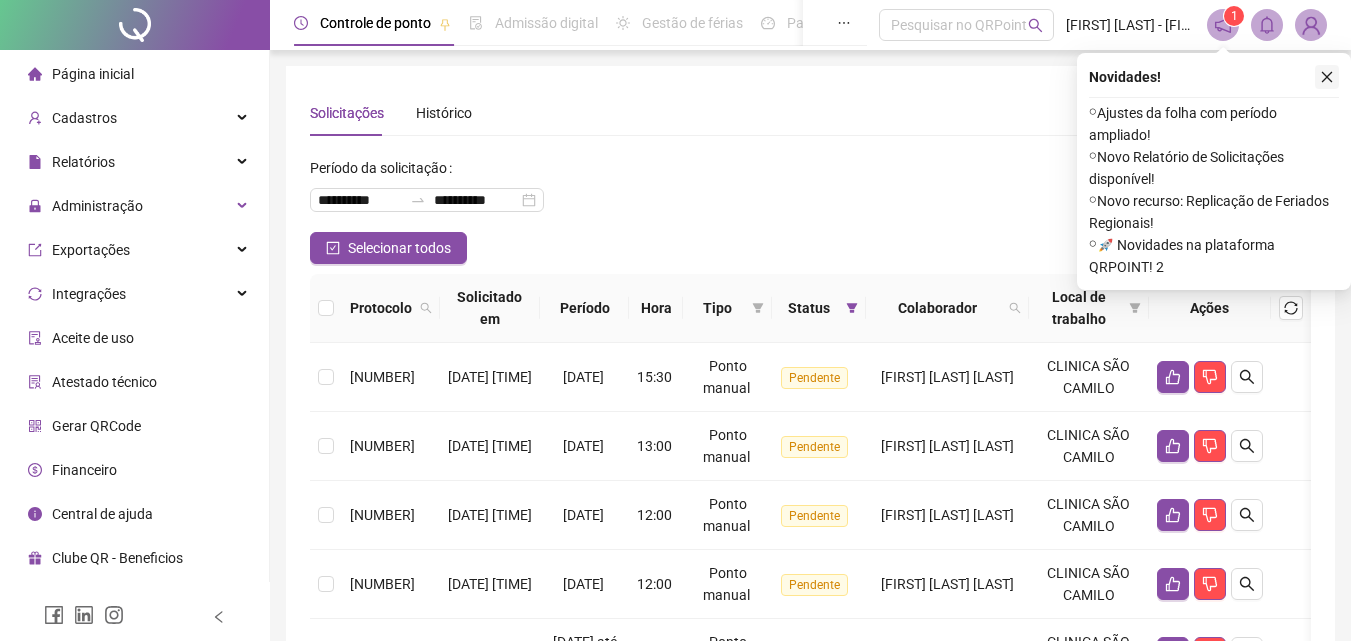 click 